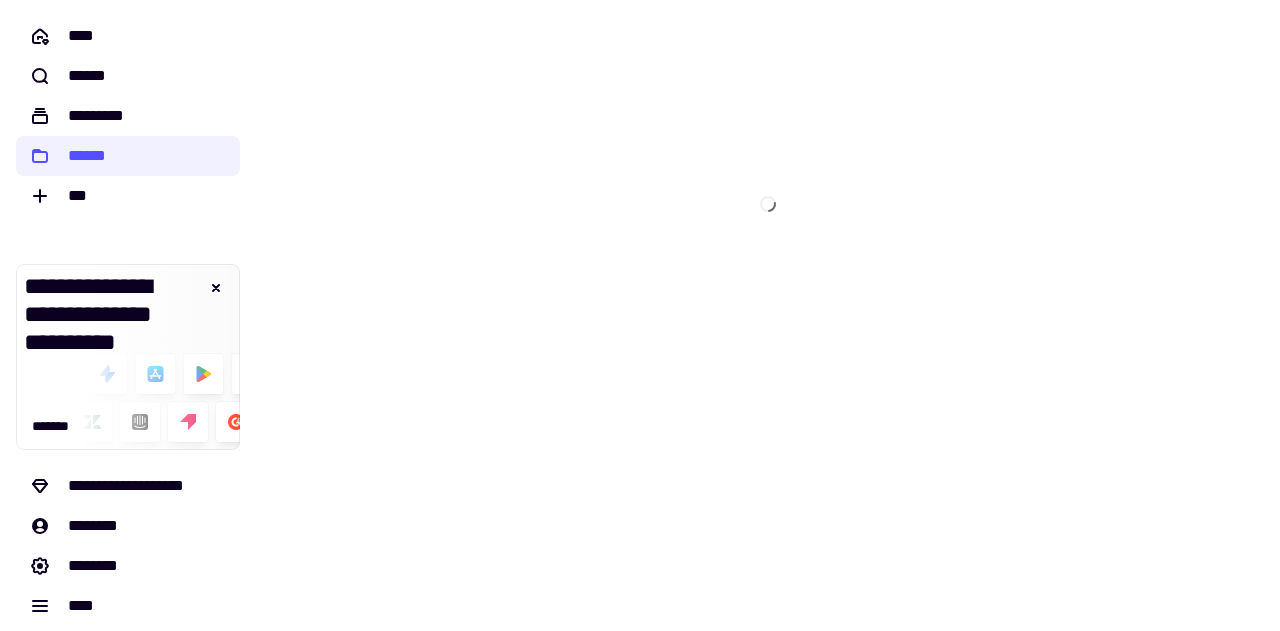 scroll, scrollTop: 0, scrollLeft: 0, axis: both 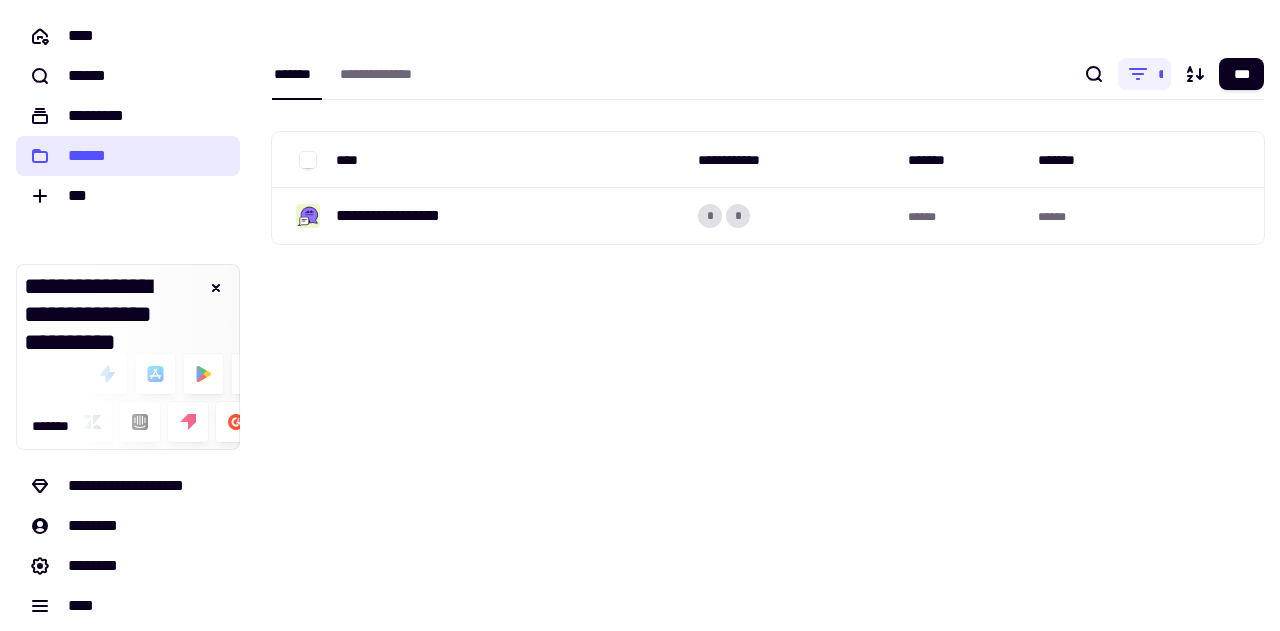 click on "******" 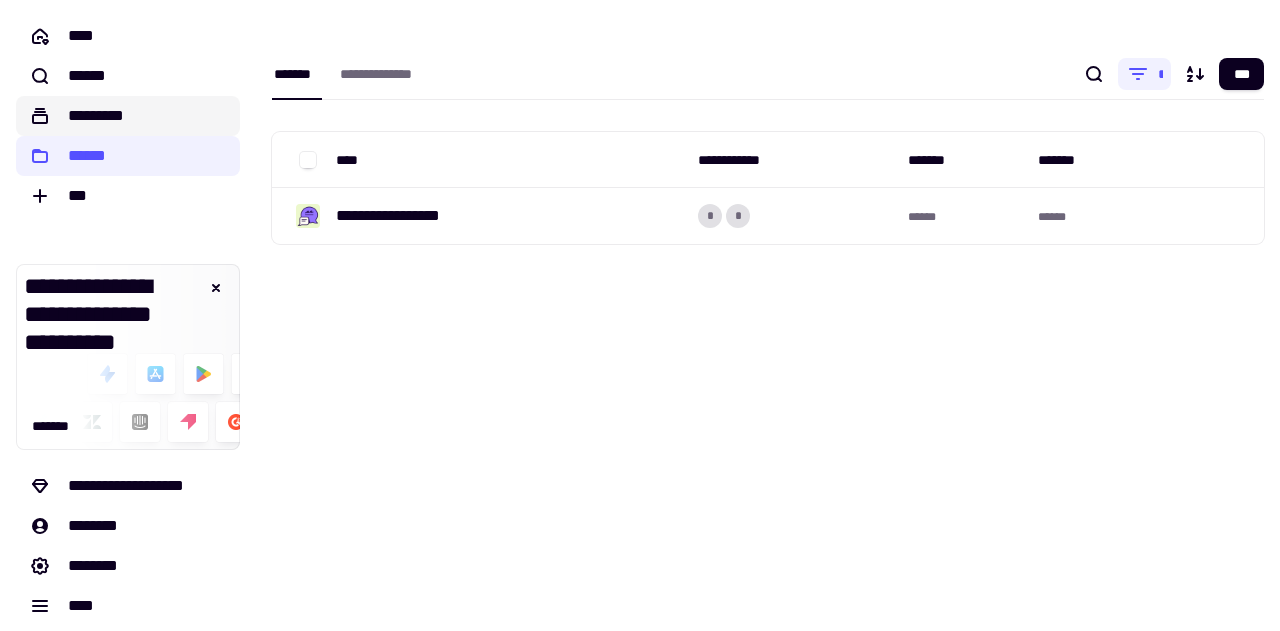 click on "*********" 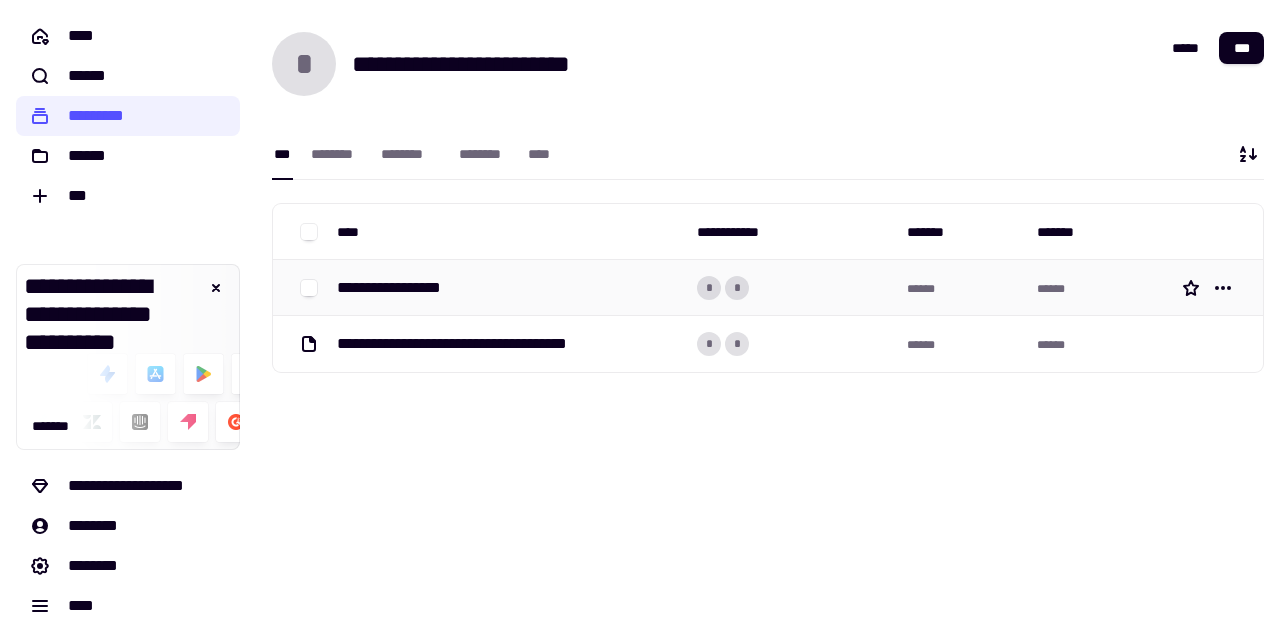 click on "**********" at bounding box center [404, 288] 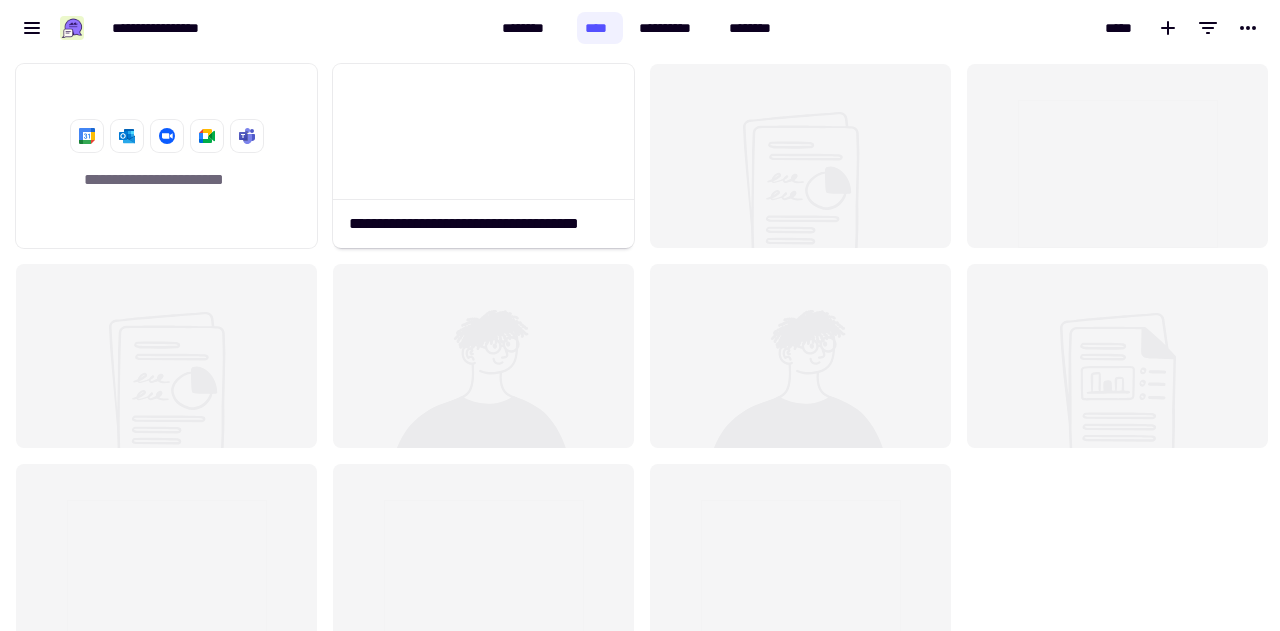 scroll, scrollTop: 16, scrollLeft: 16, axis: both 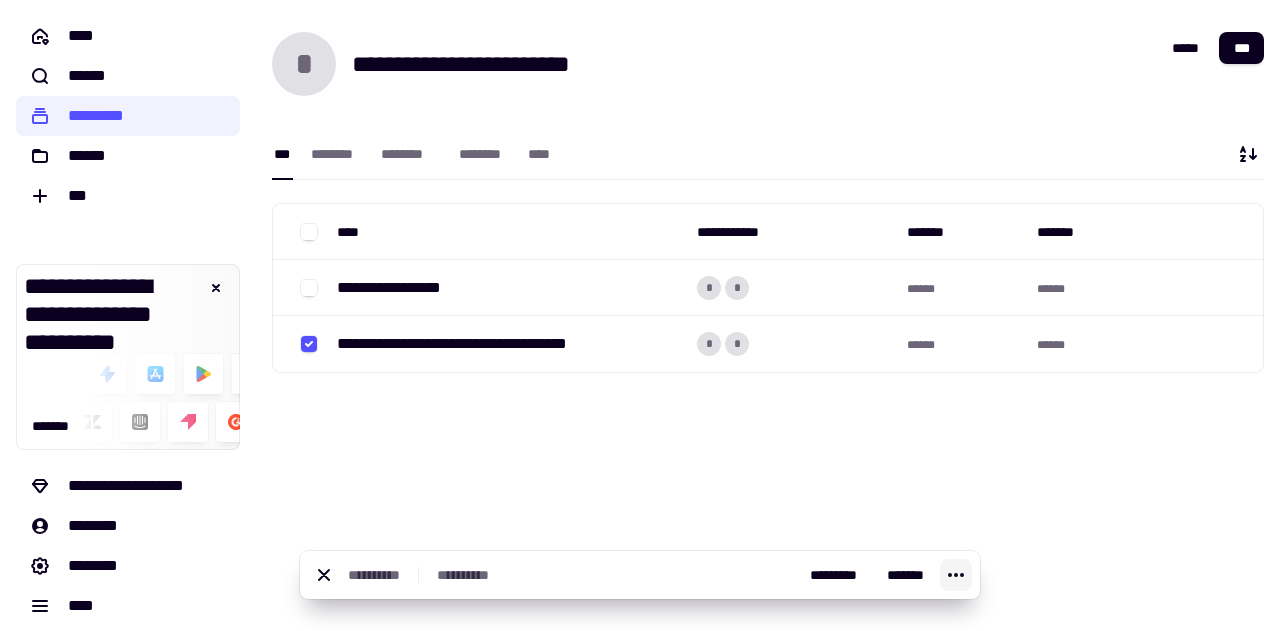 click 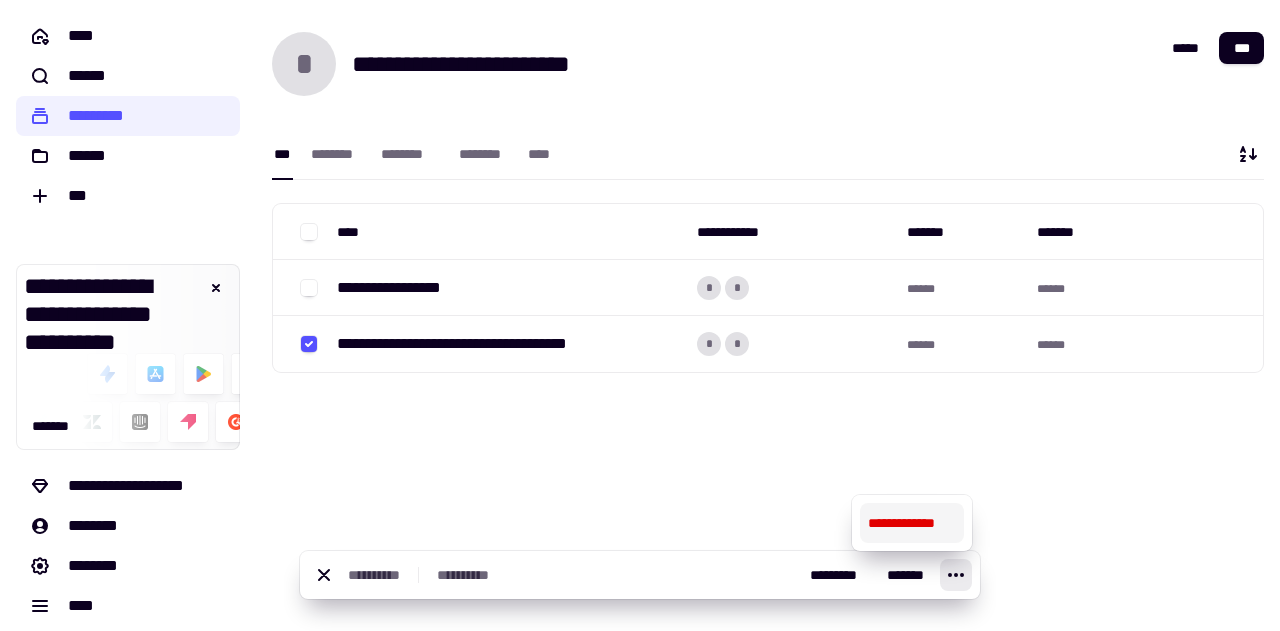 click on "**********" at bounding box center (912, 523) 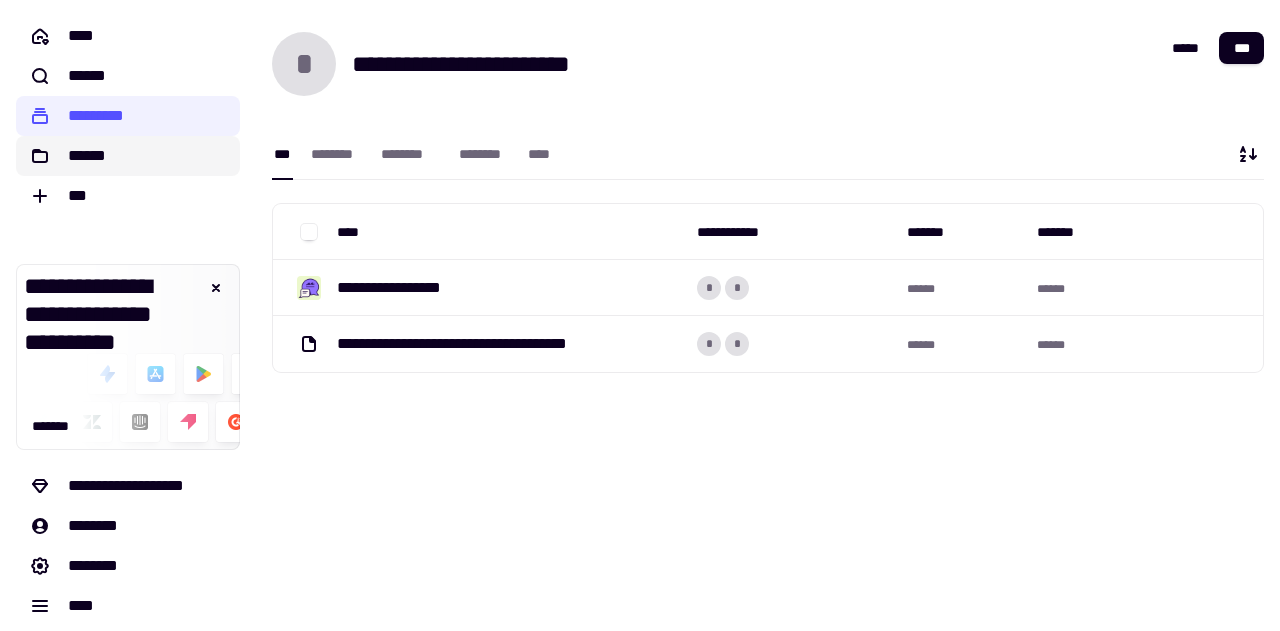 click on "******" 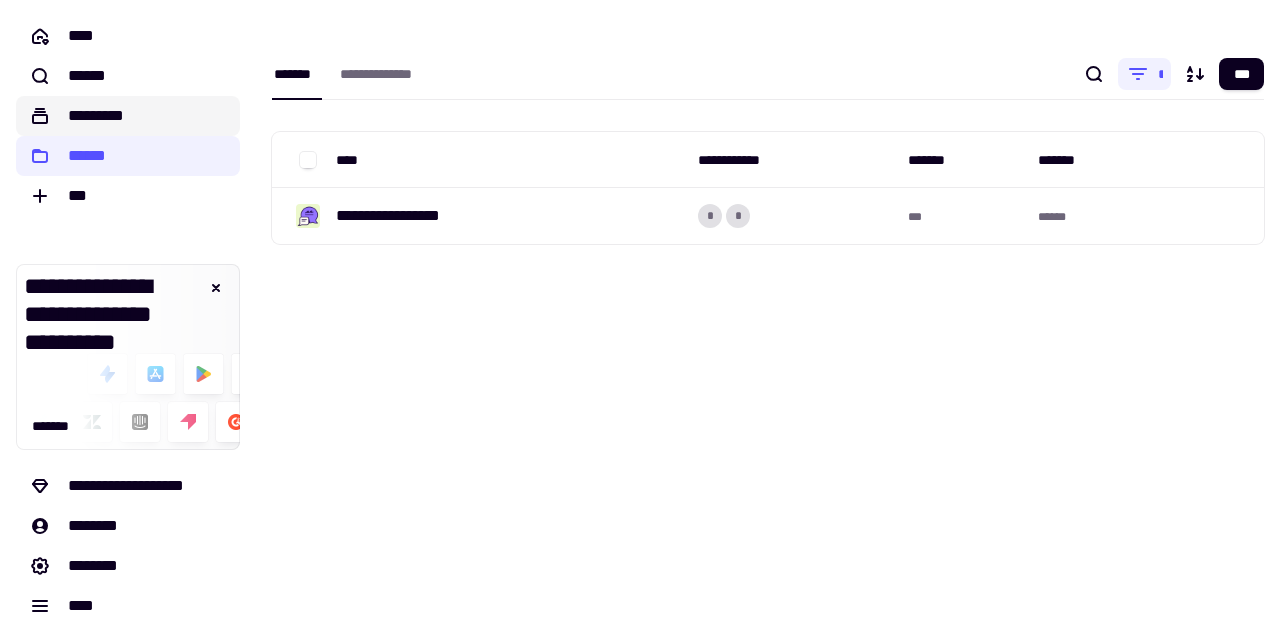 click on "*********" 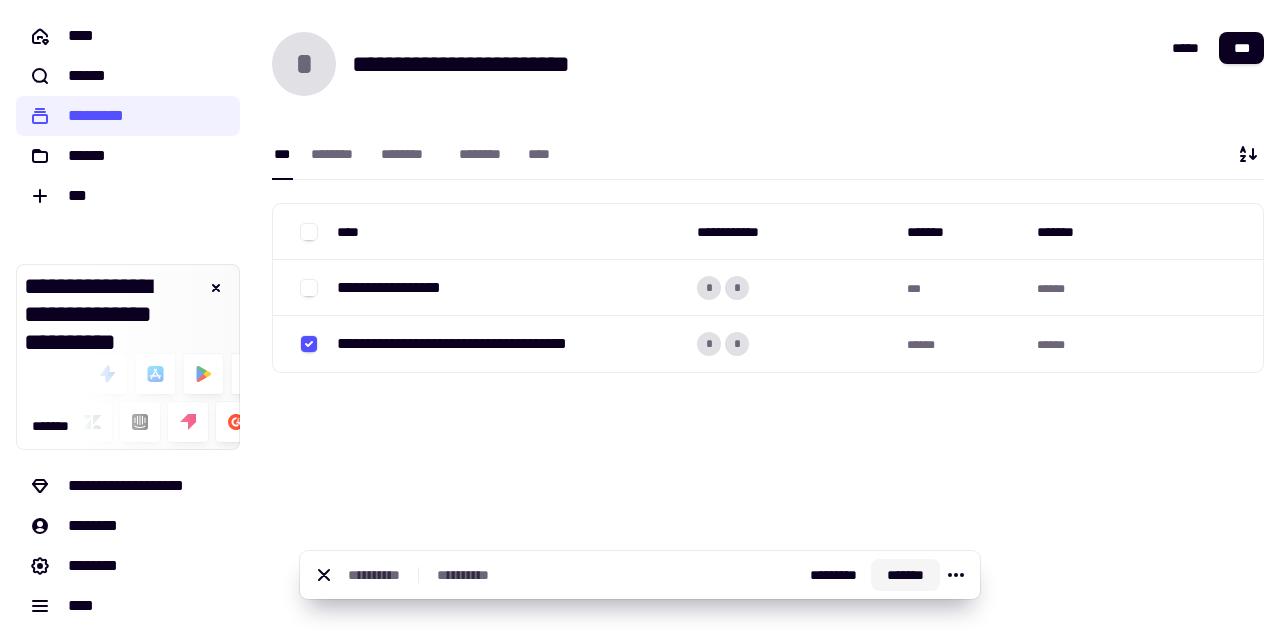 click on "*******" 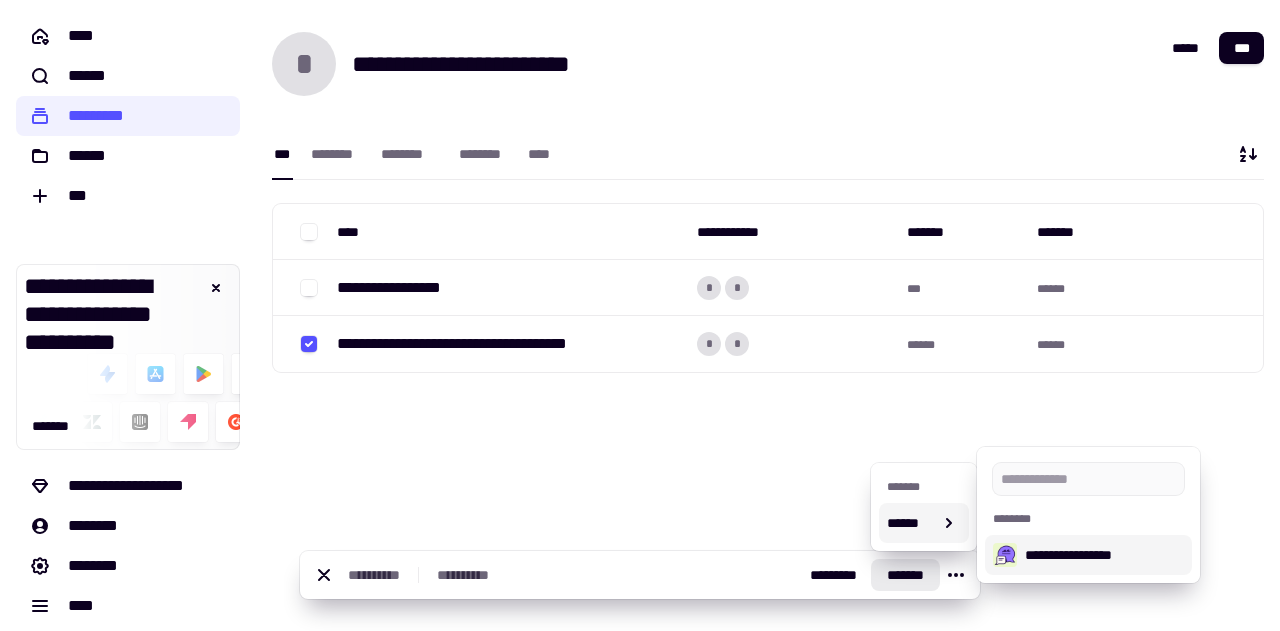 click on "**********" at bounding box center (1104, 555) 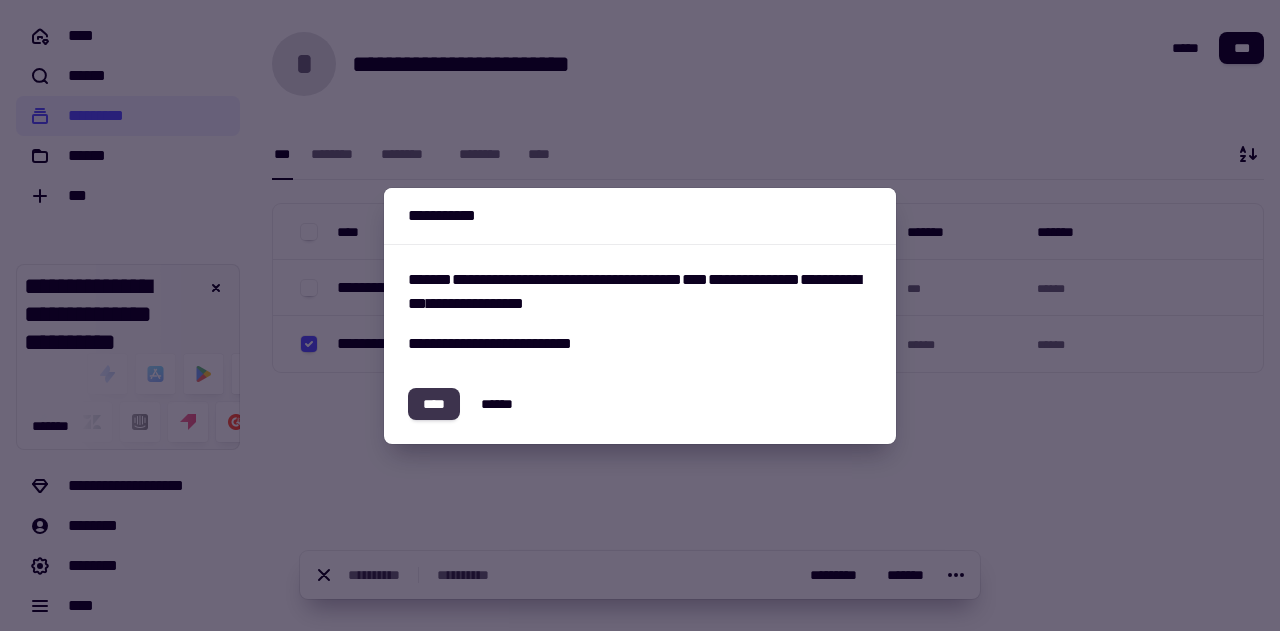 click on "****" 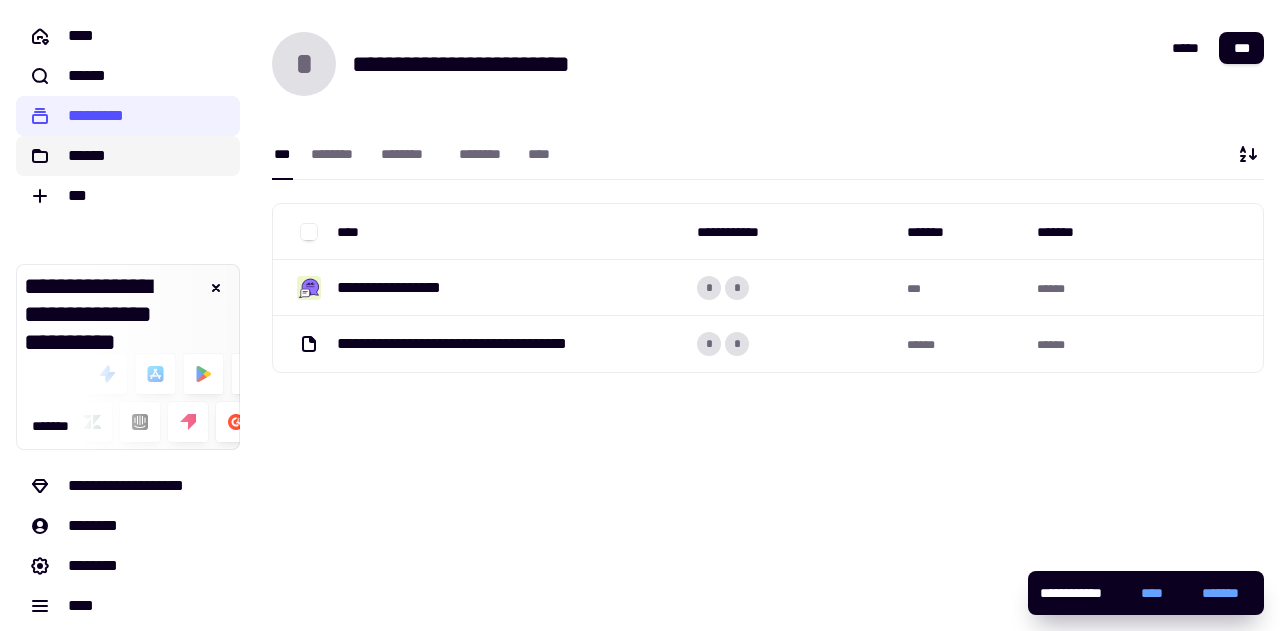 click on "******" 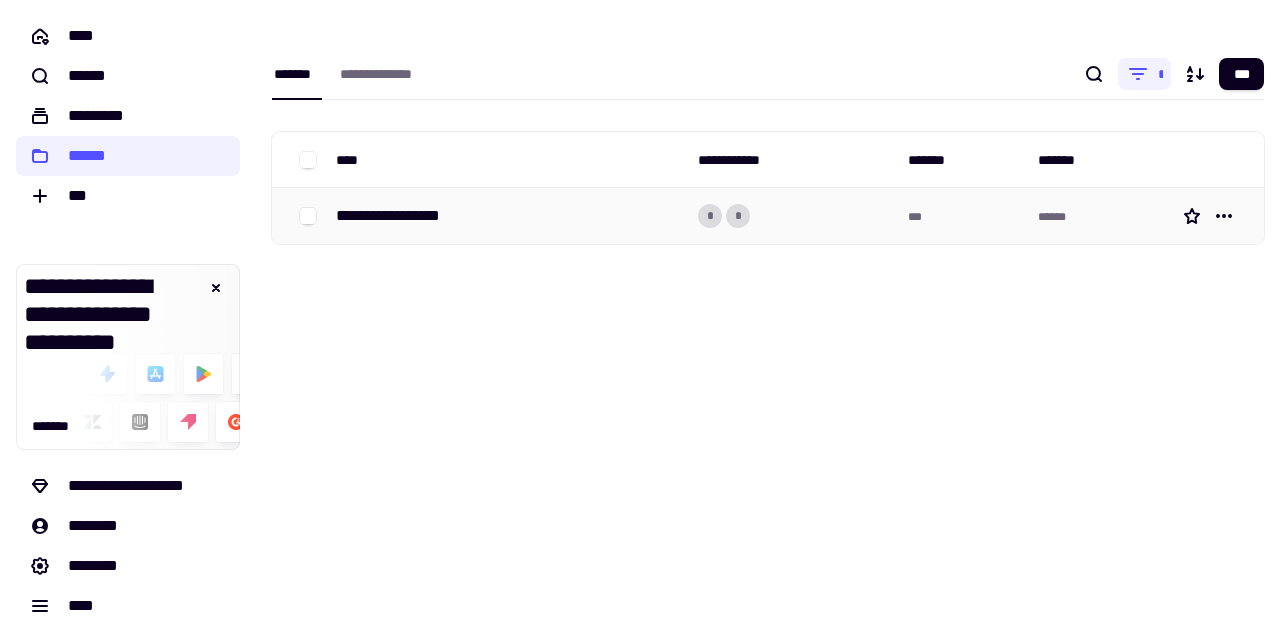 click on "**********" at bounding box center [403, 216] 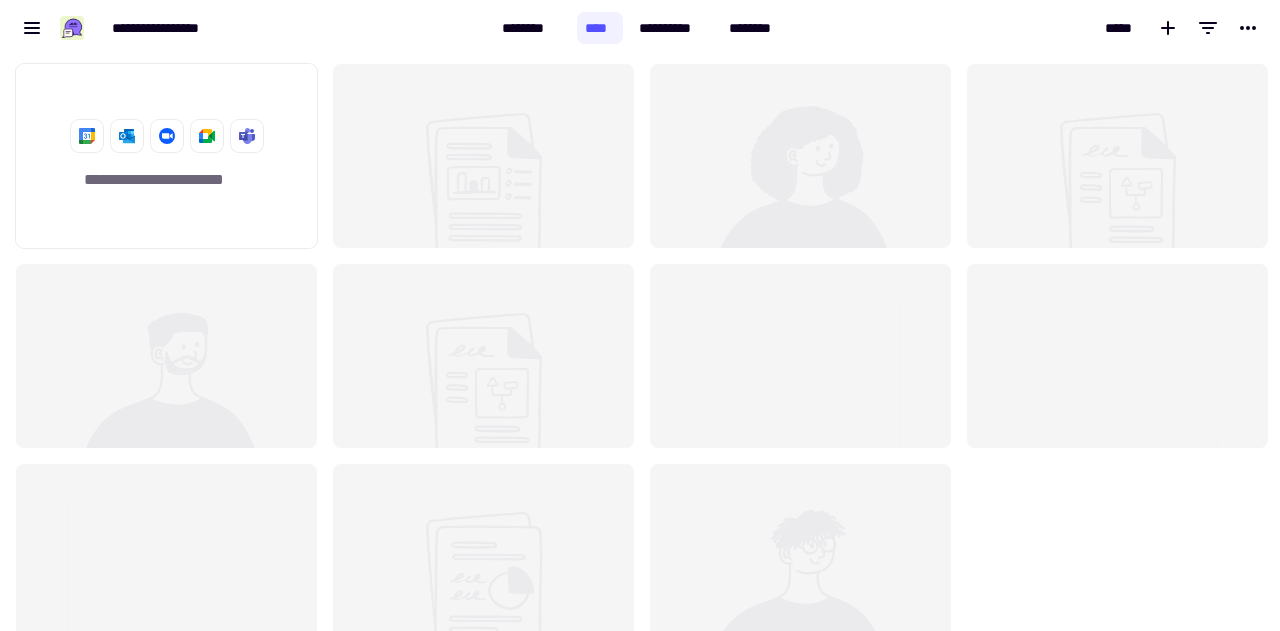 scroll, scrollTop: 16, scrollLeft: 16, axis: both 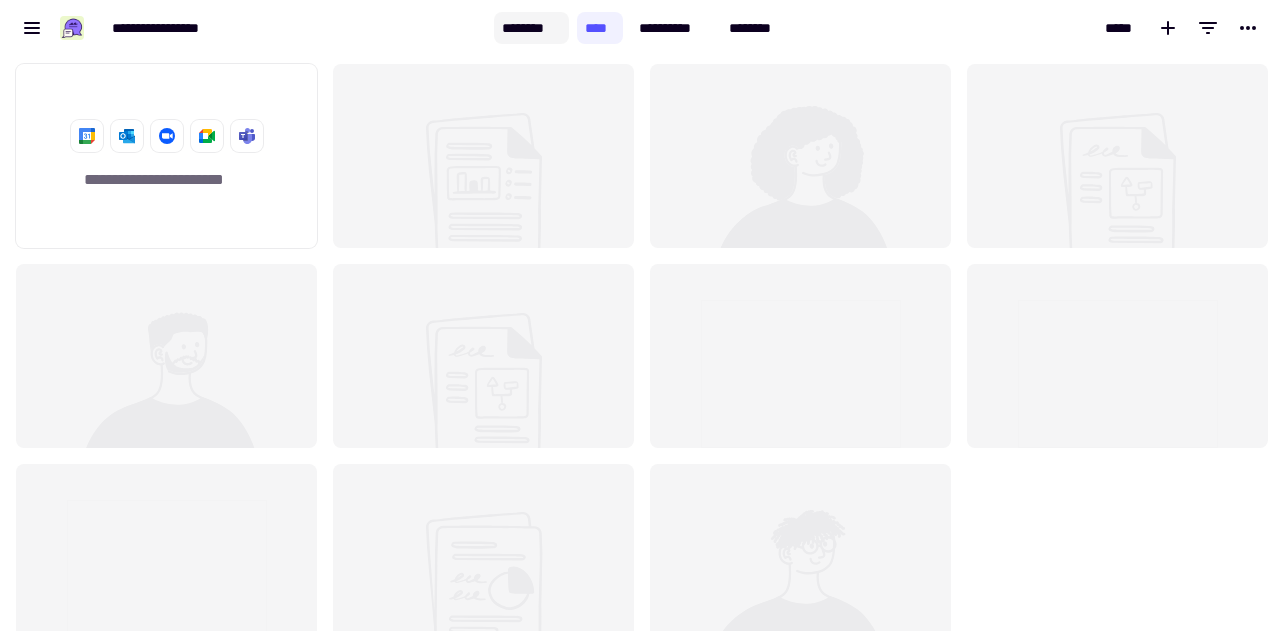 click on "********" 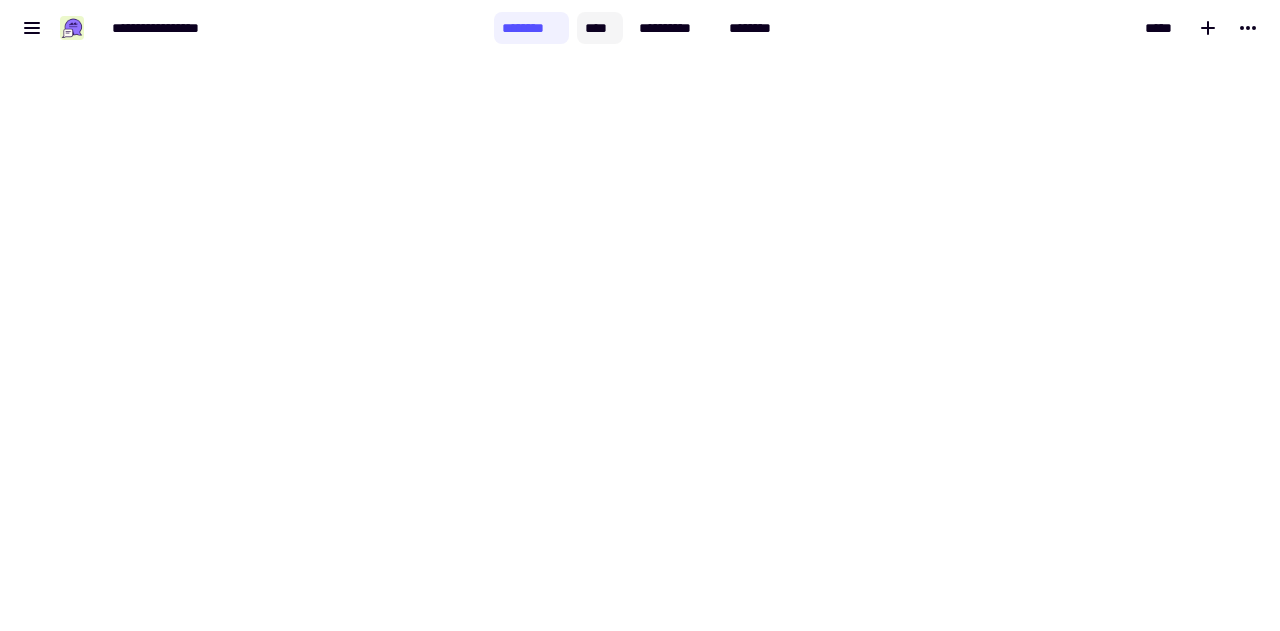click on "****" 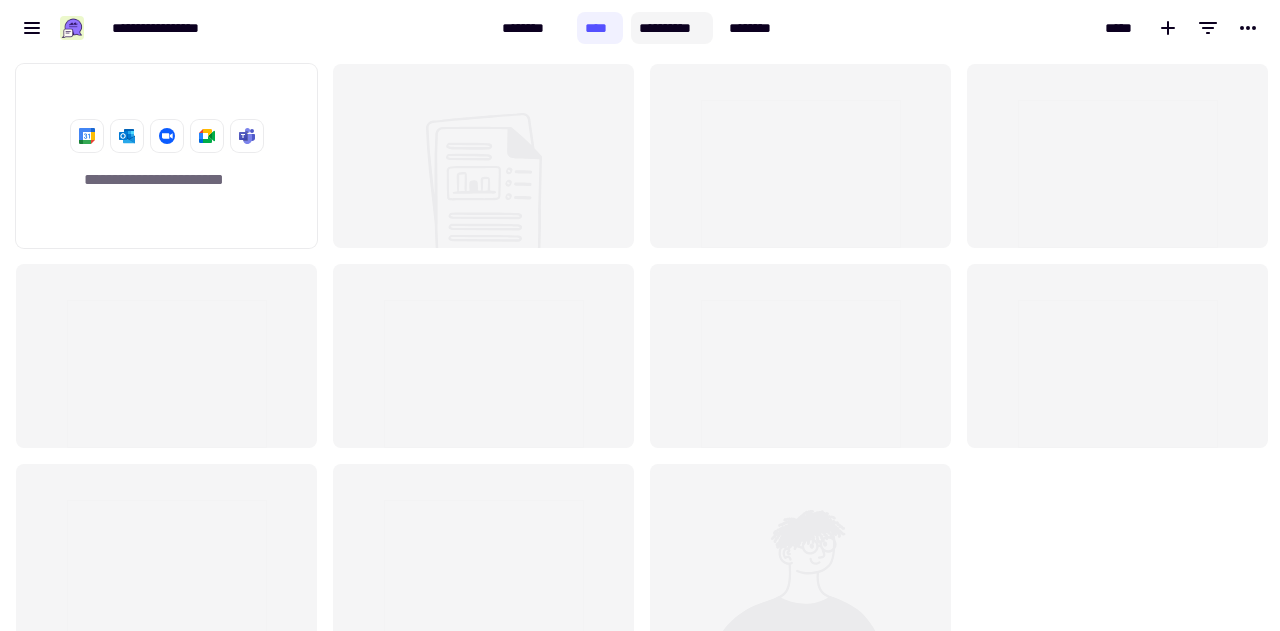 scroll, scrollTop: 16, scrollLeft: 16, axis: both 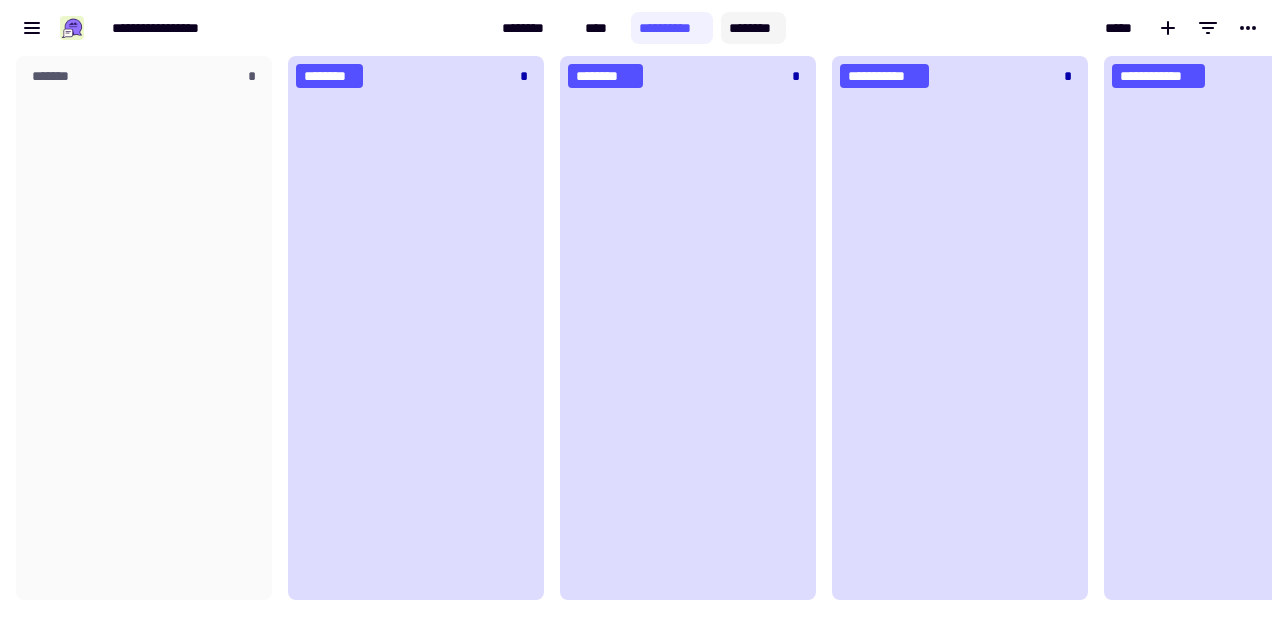 click on "********" 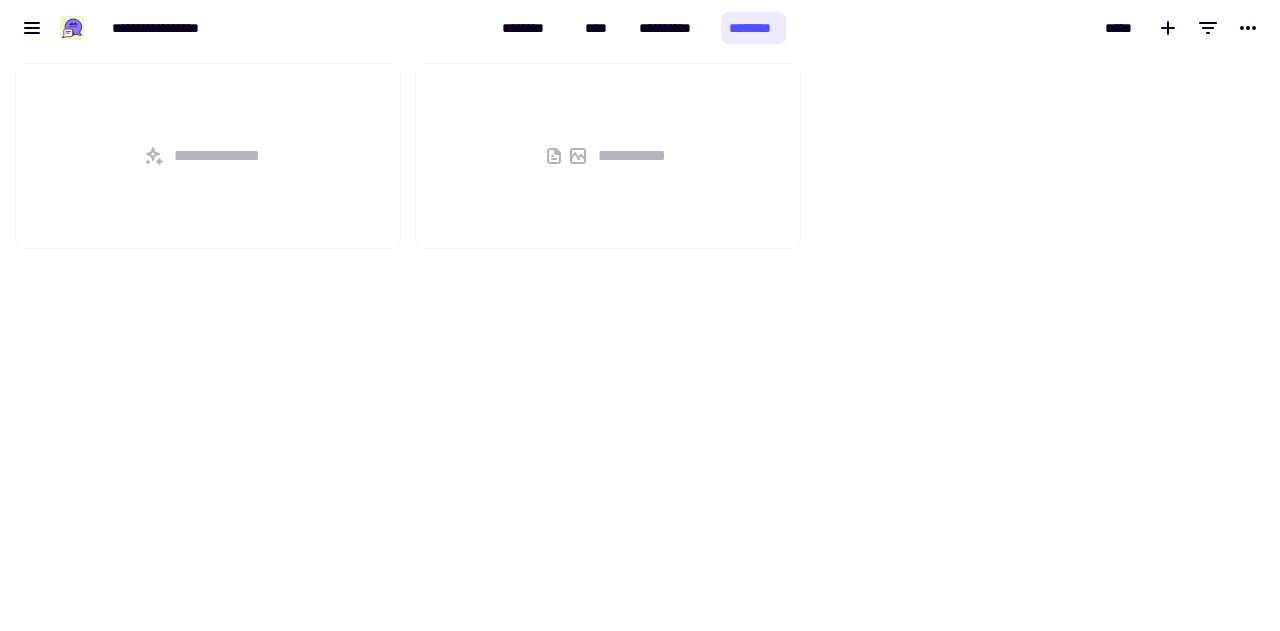scroll, scrollTop: 16, scrollLeft: 16, axis: both 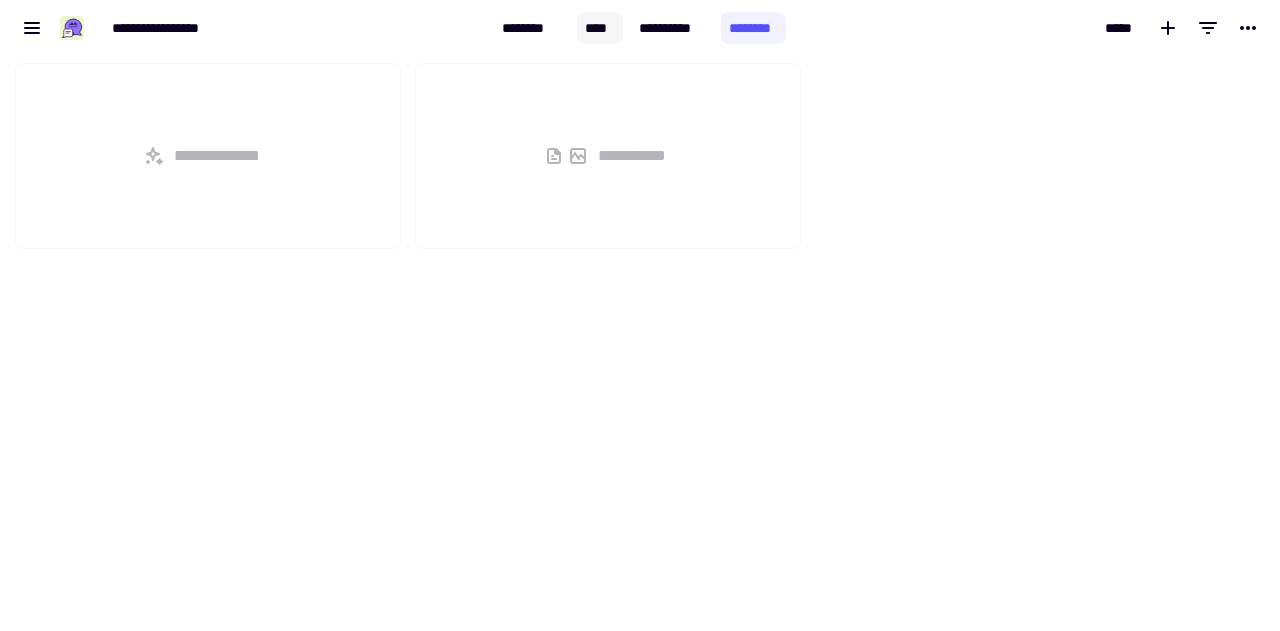 click on "****" 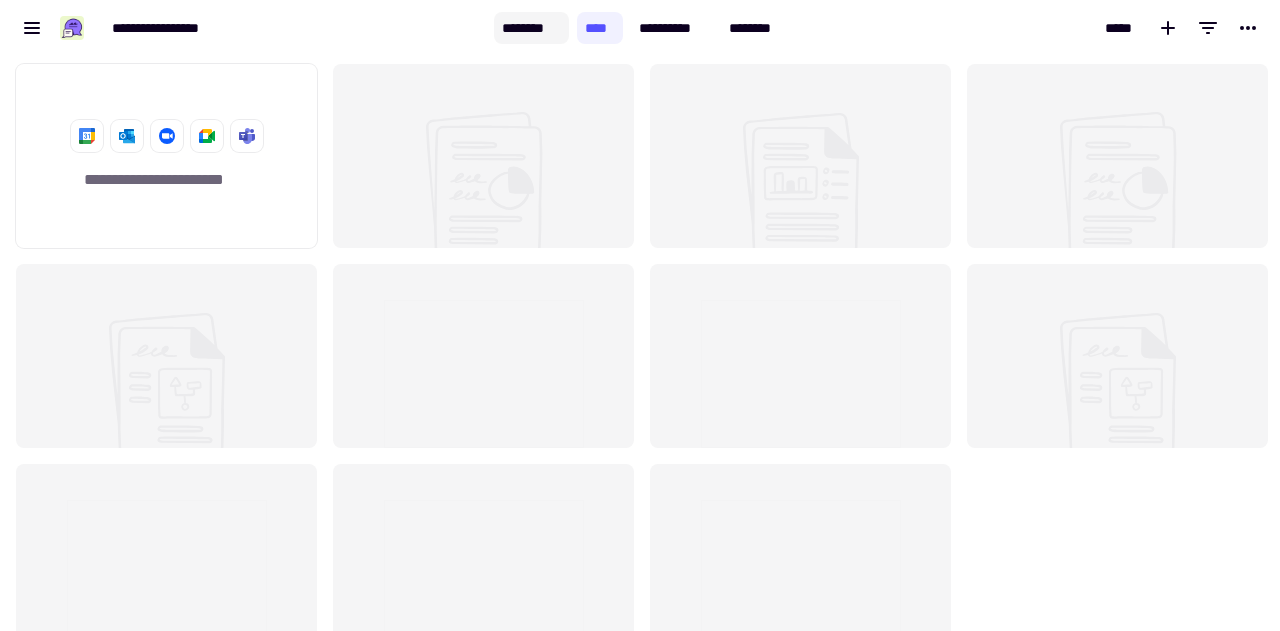 click on "********" 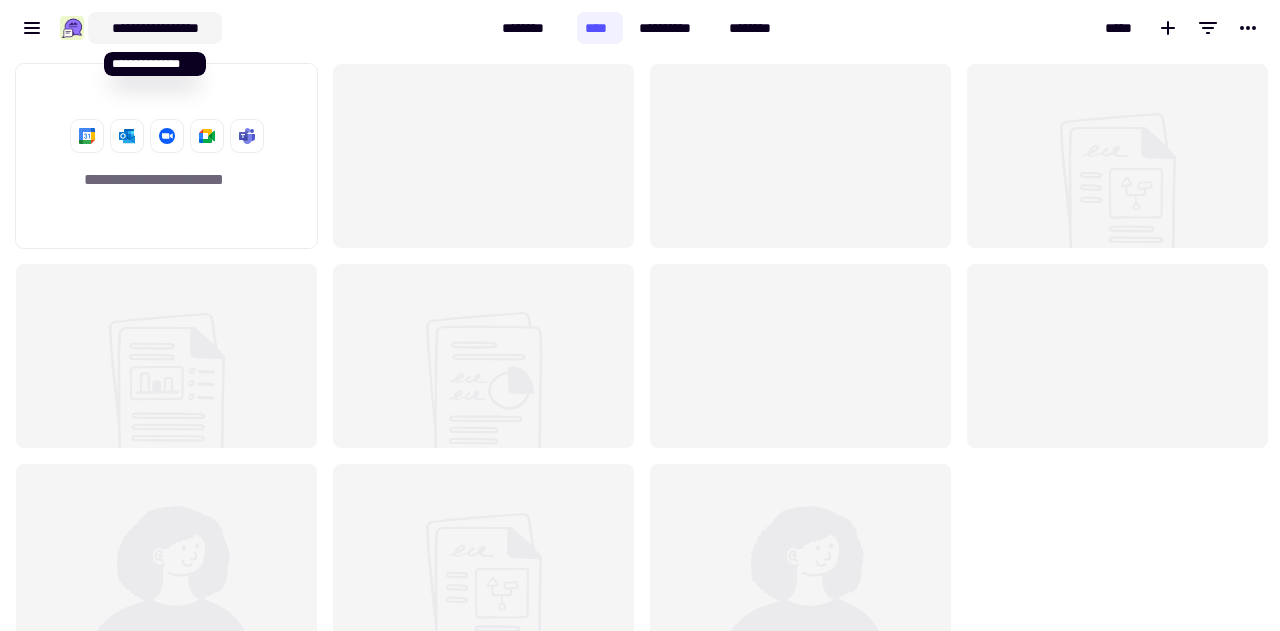 click on "**********" 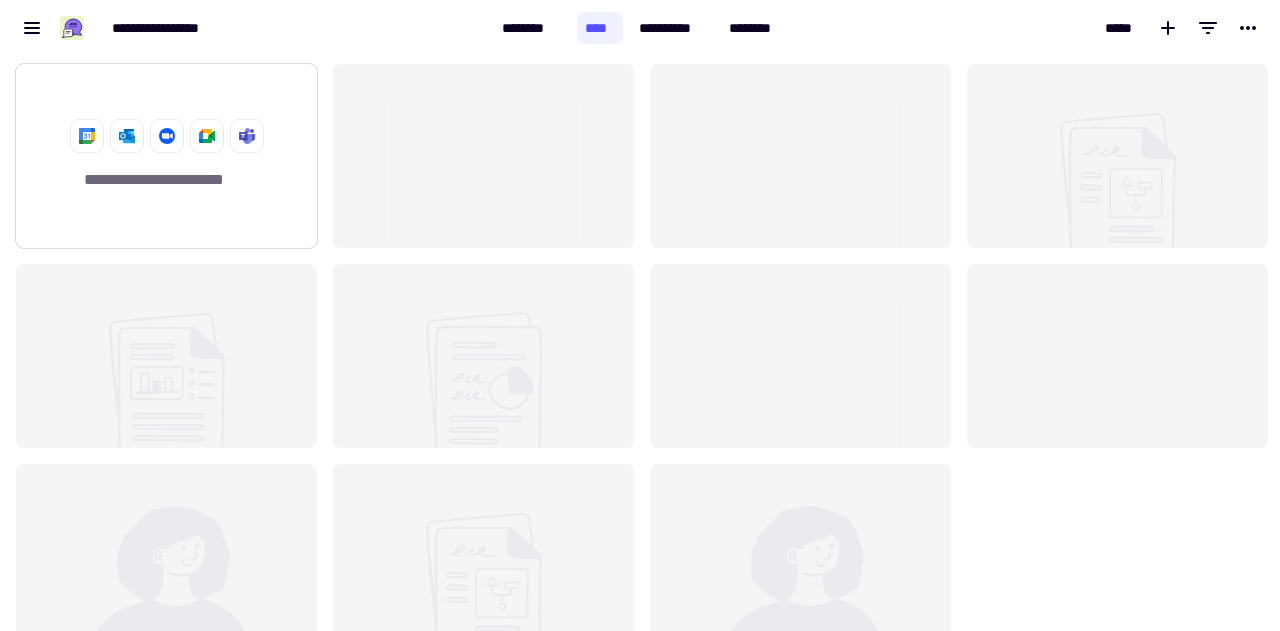 click on "**********" 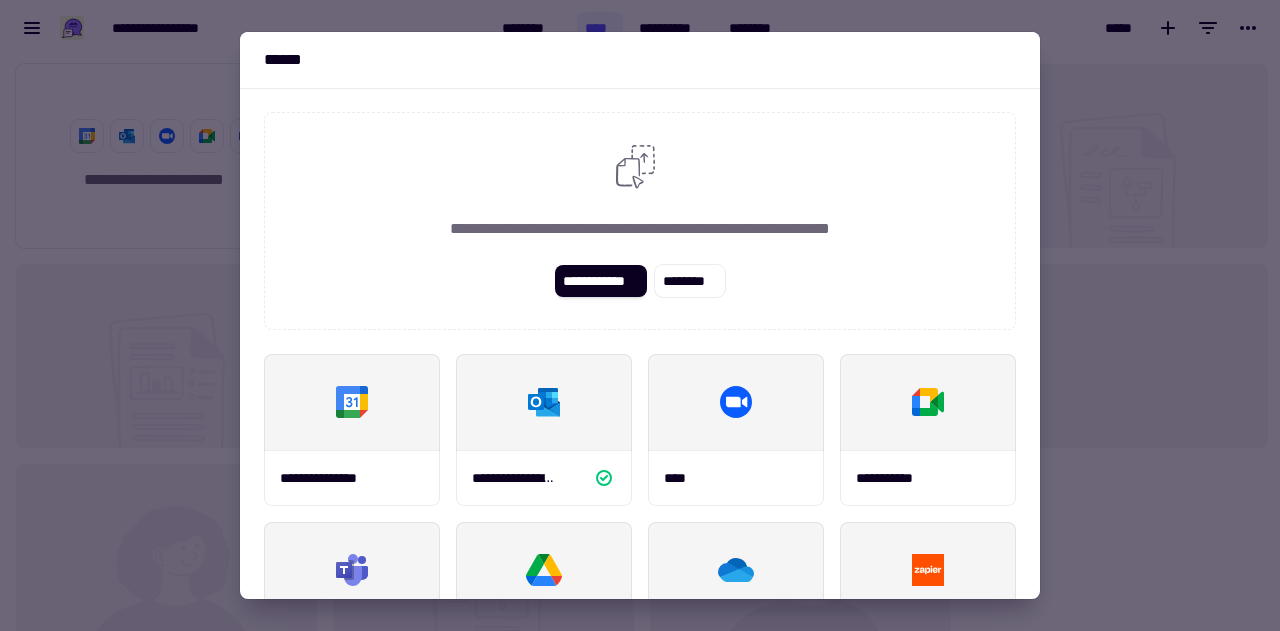 click at bounding box center (640, 315) 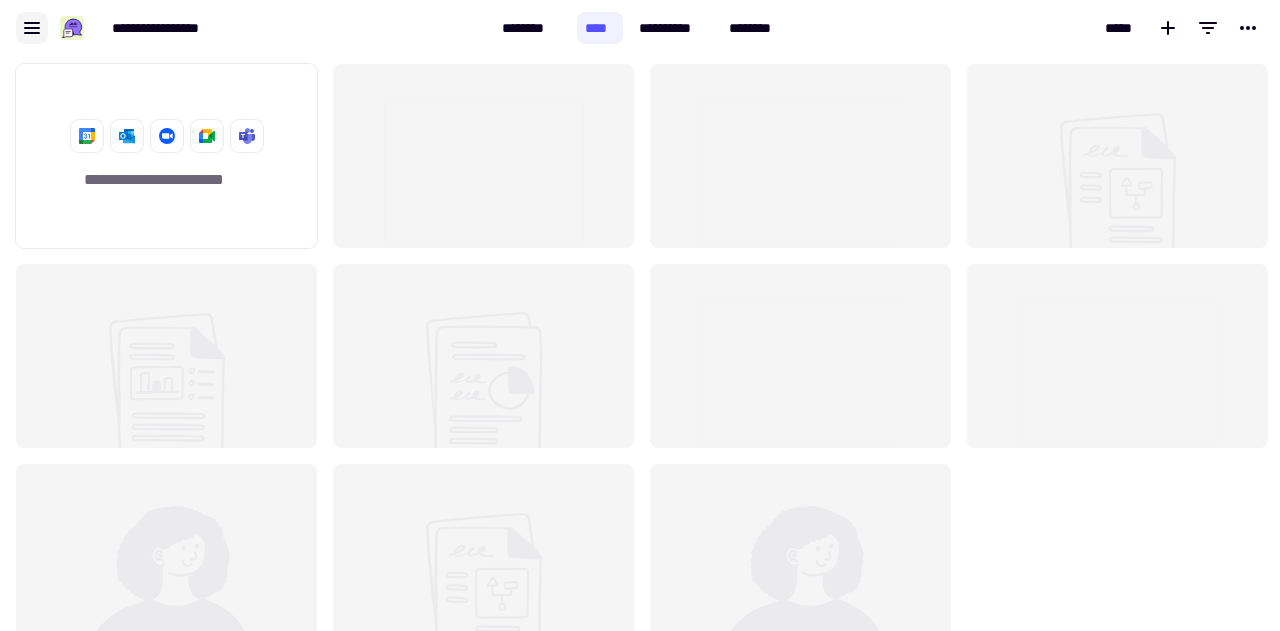 click 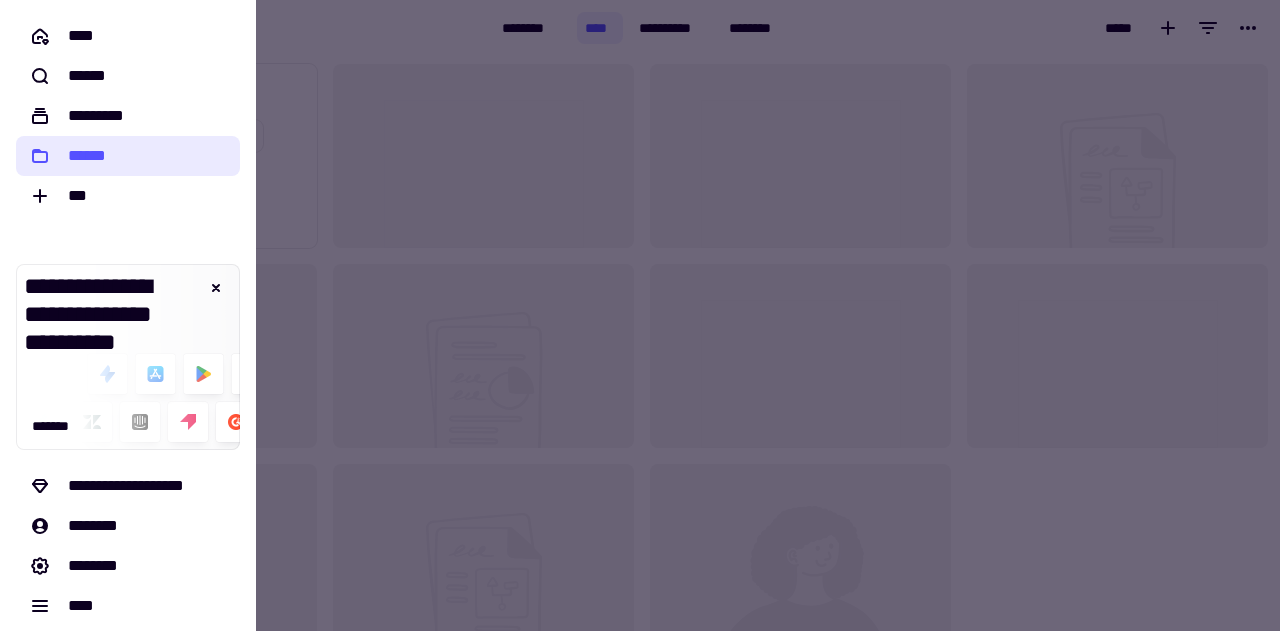 click 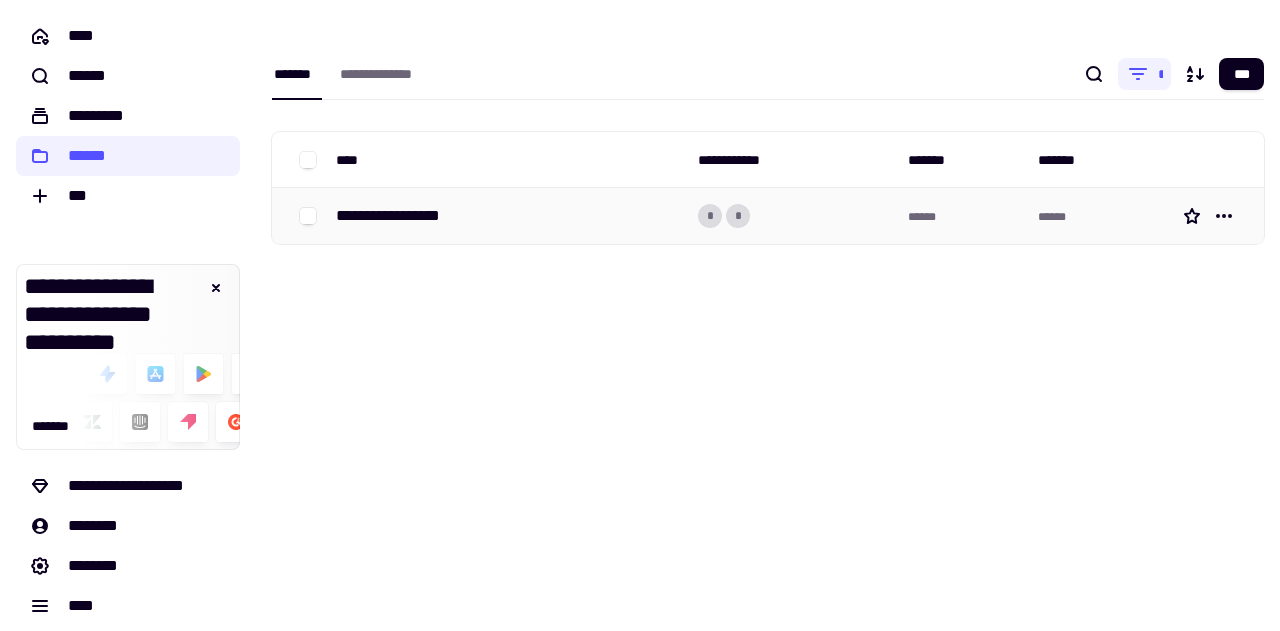 click on "**********" at bounding box center [509, 216] 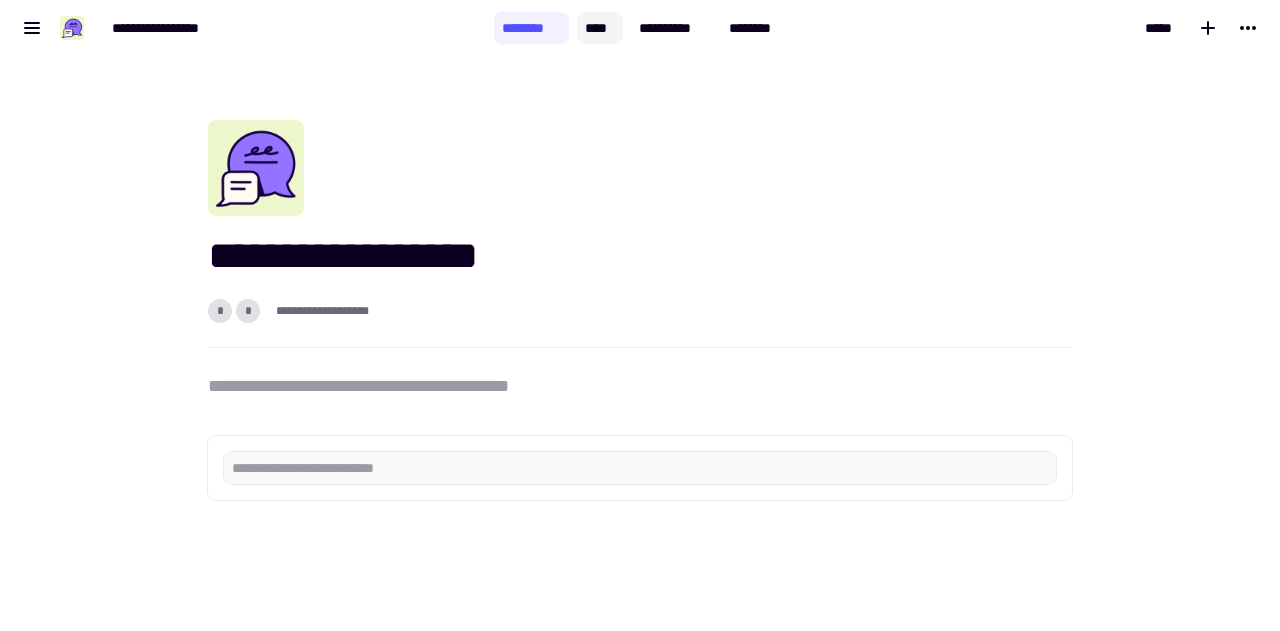 click on "****" 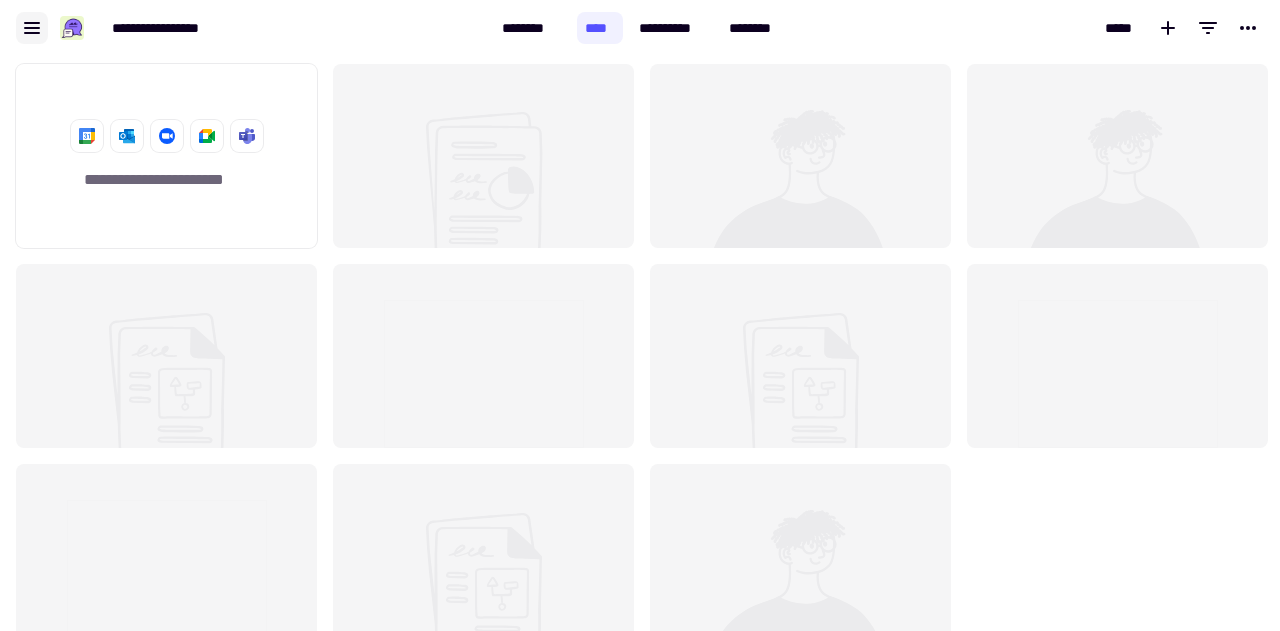 click 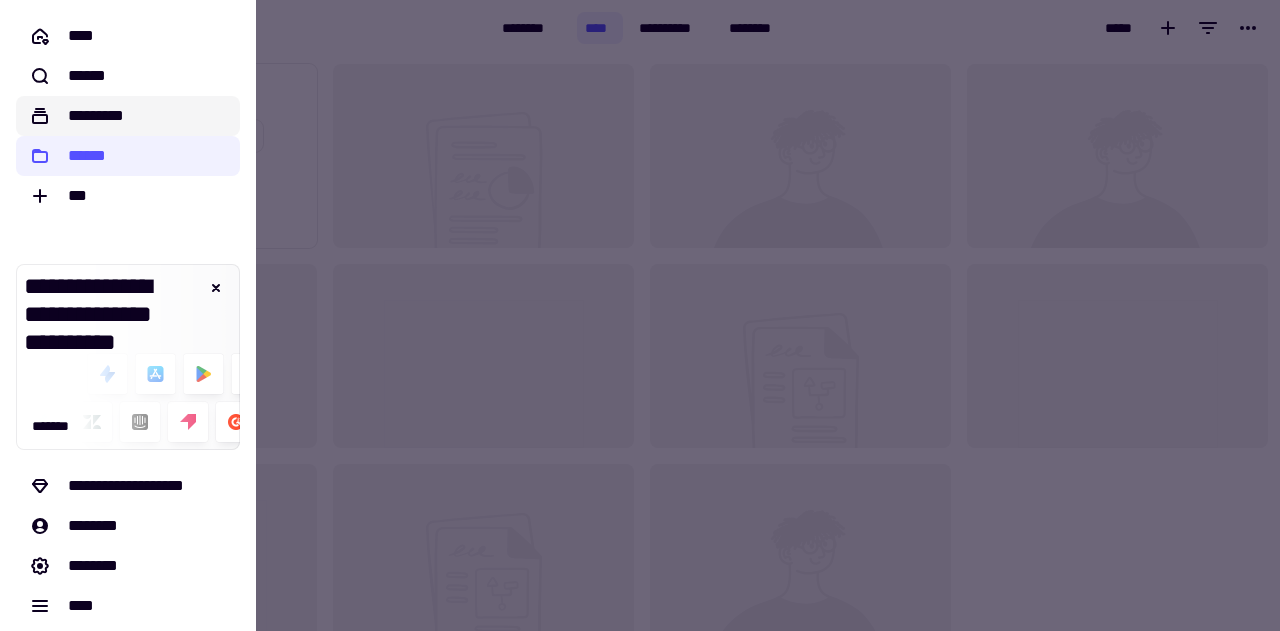 click on "*********" 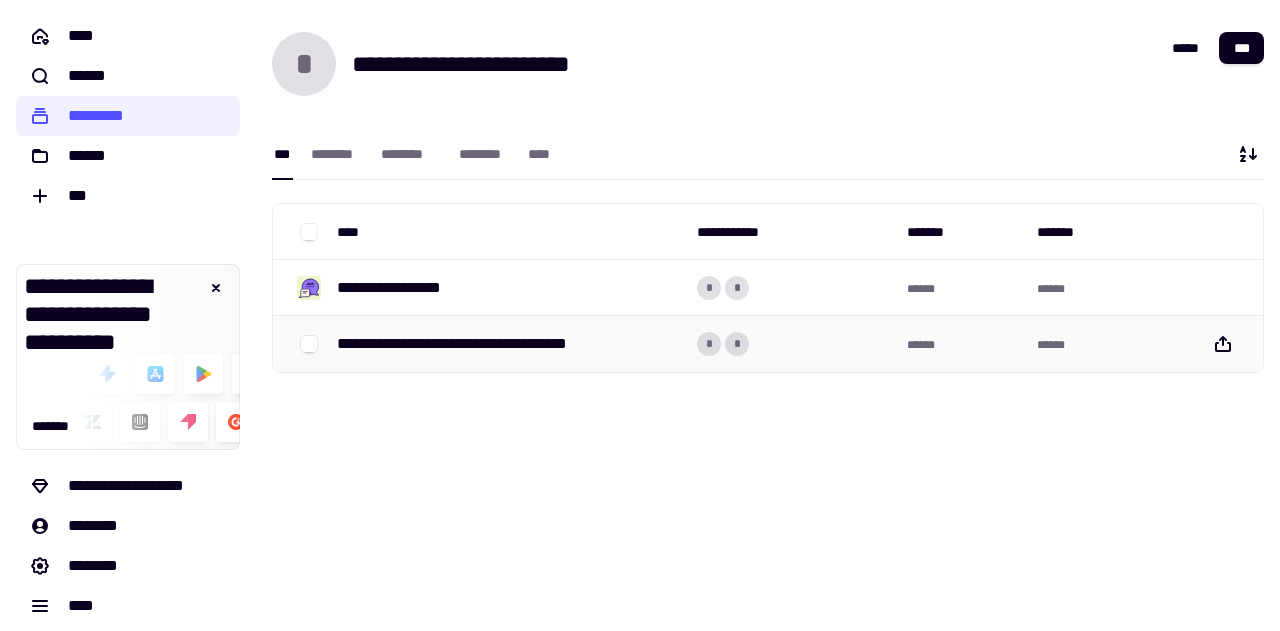 click on "**********" at bounding box center [481, 344] 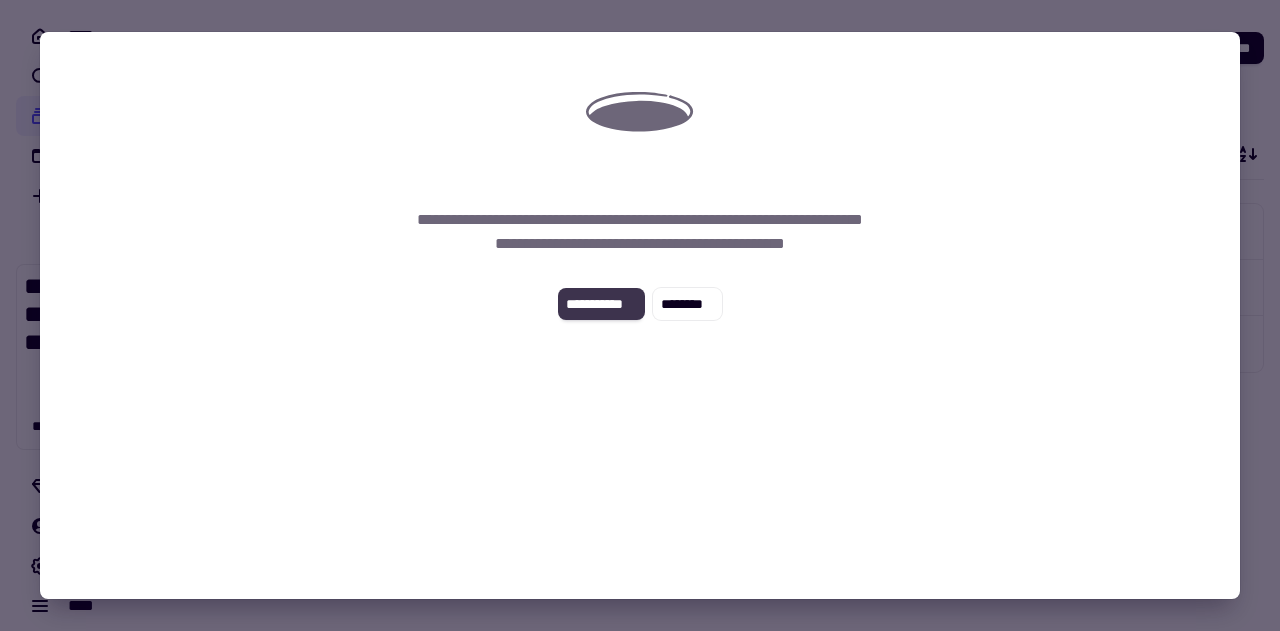 click on "**********" 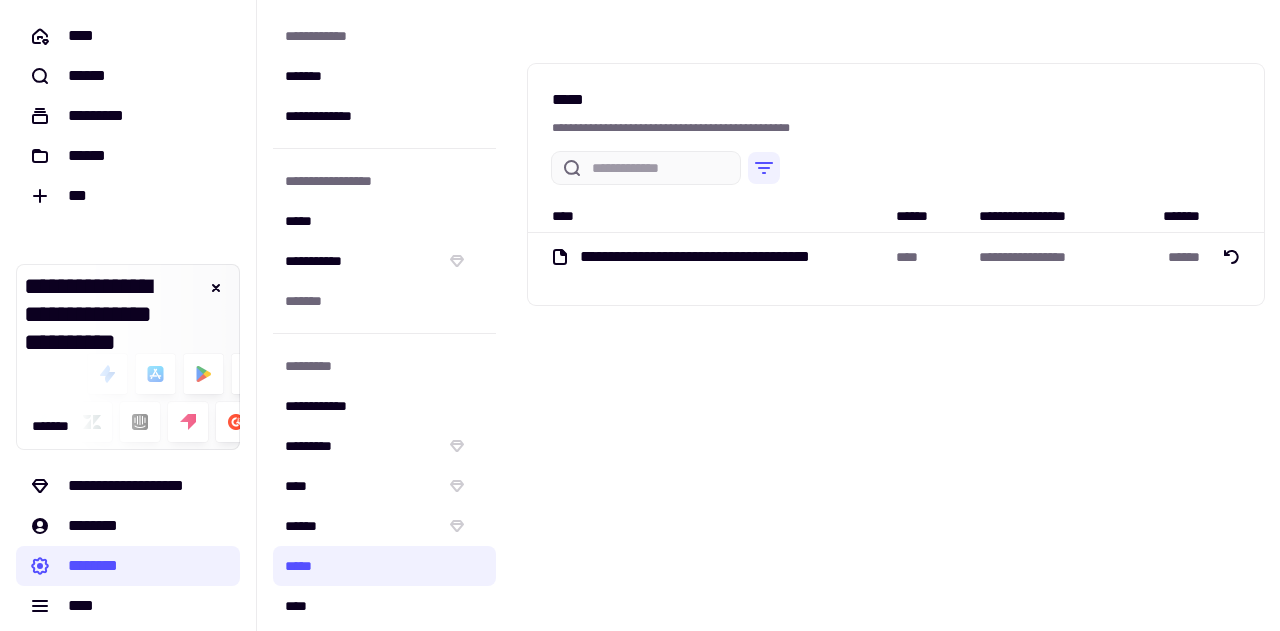 click on "**********" at bounding box center [714, 257] 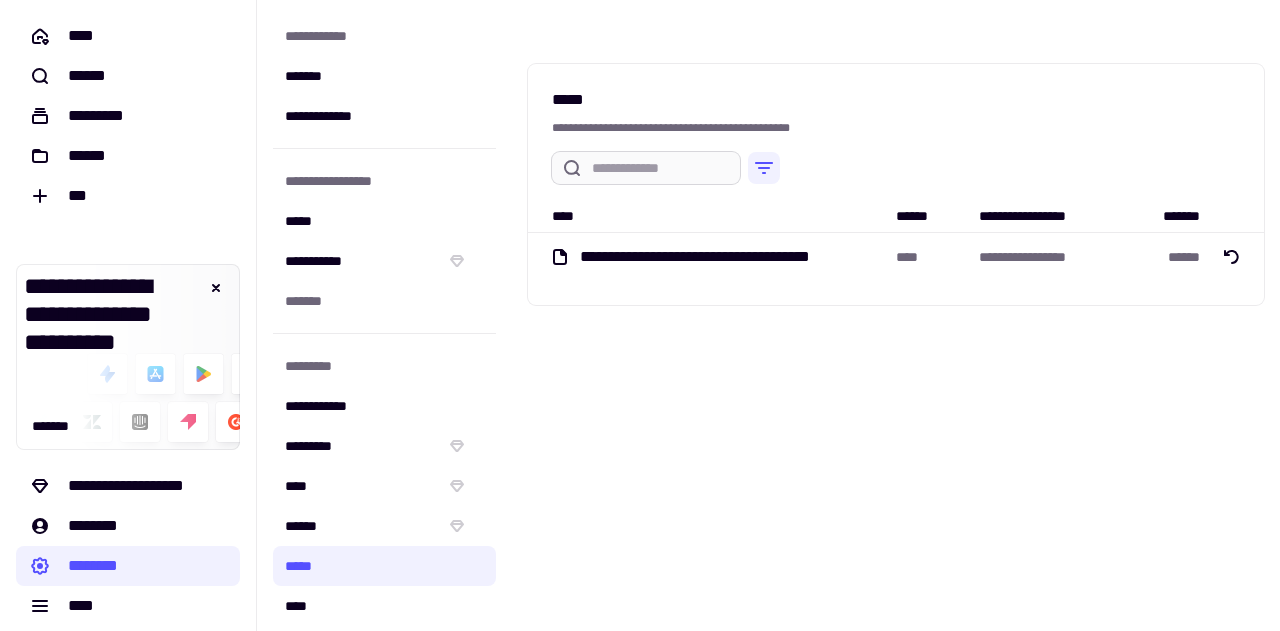 click at bounding box center [646, 168] 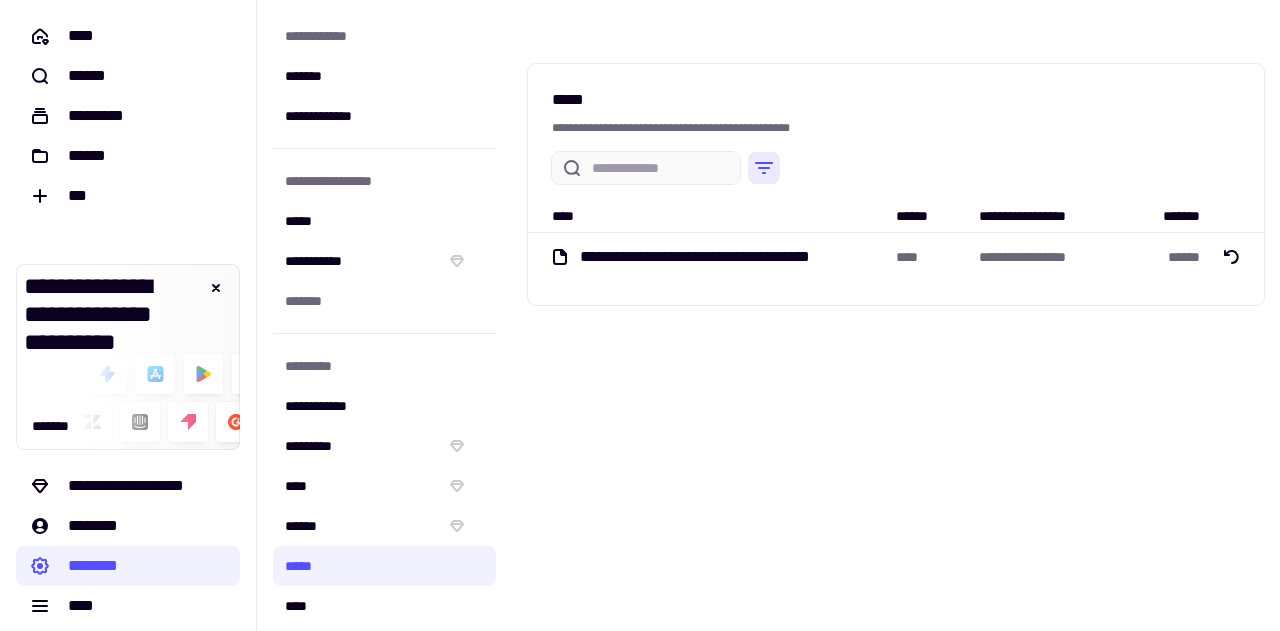click 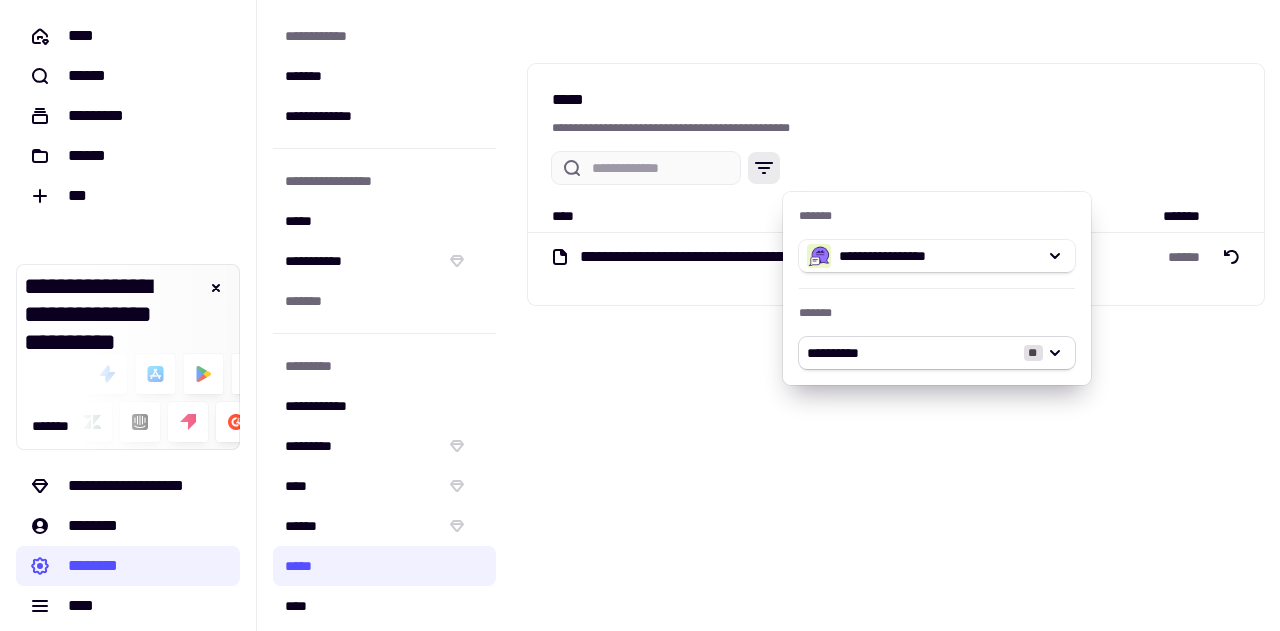 click on "**********" 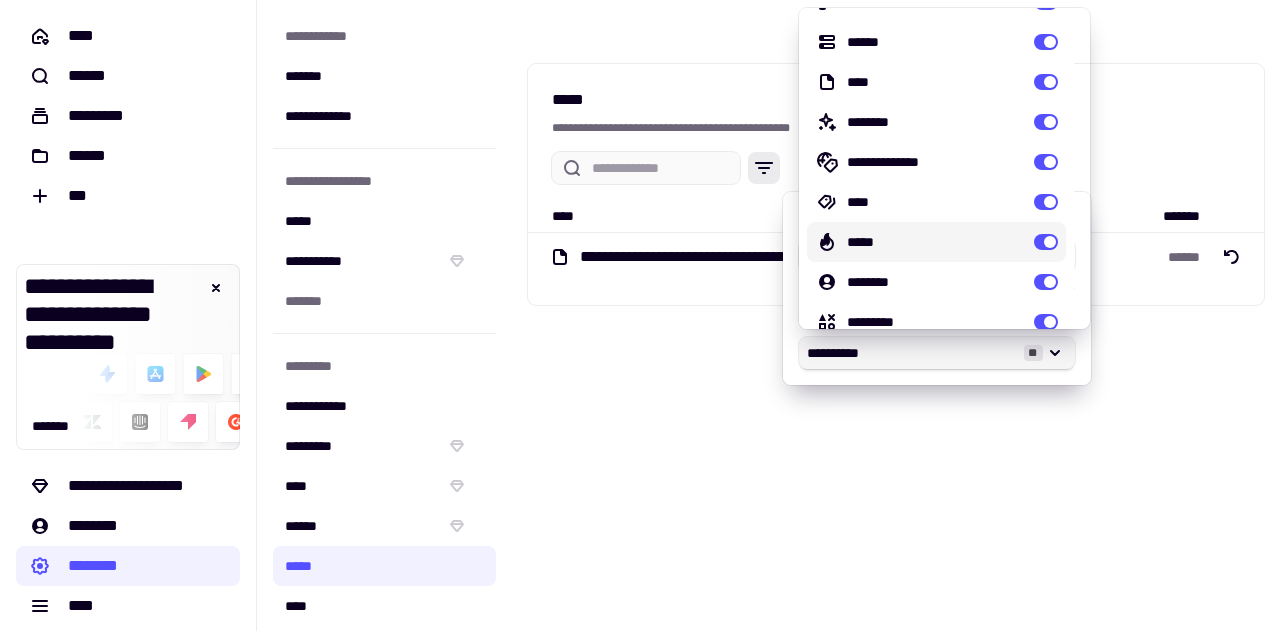 scroll, scrollTop: 206, scrollLeft: 0, axis: vertical 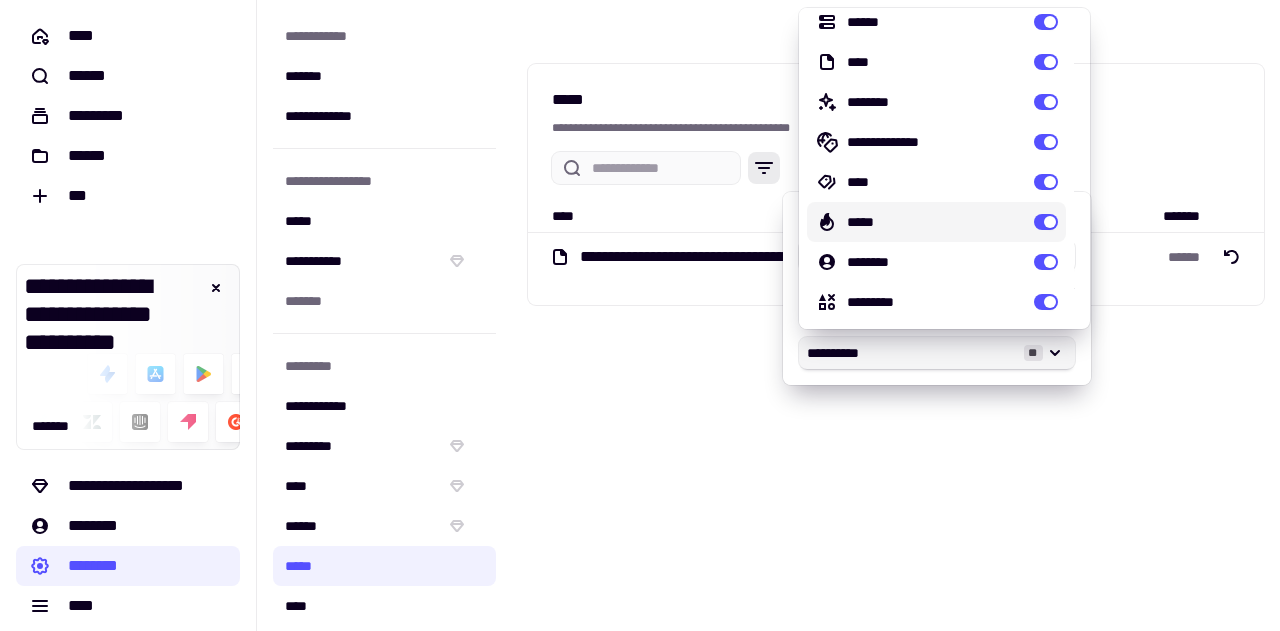 click on "**********" at bounding box center (896, 315) 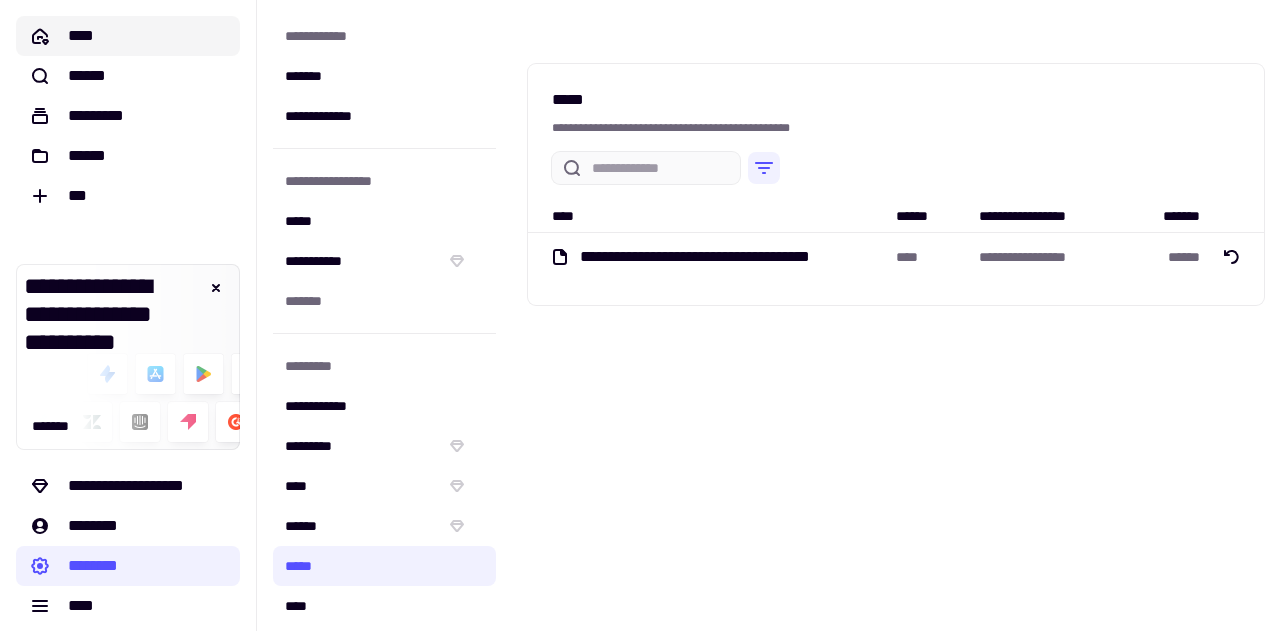 click on "****" 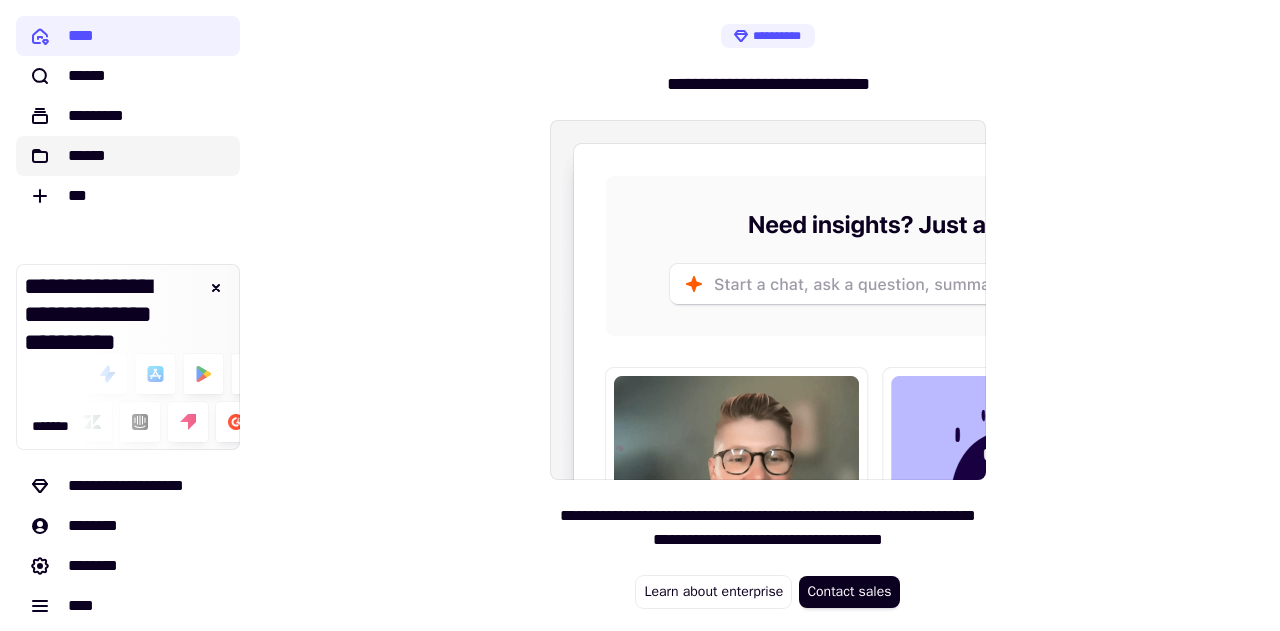 click on "******" 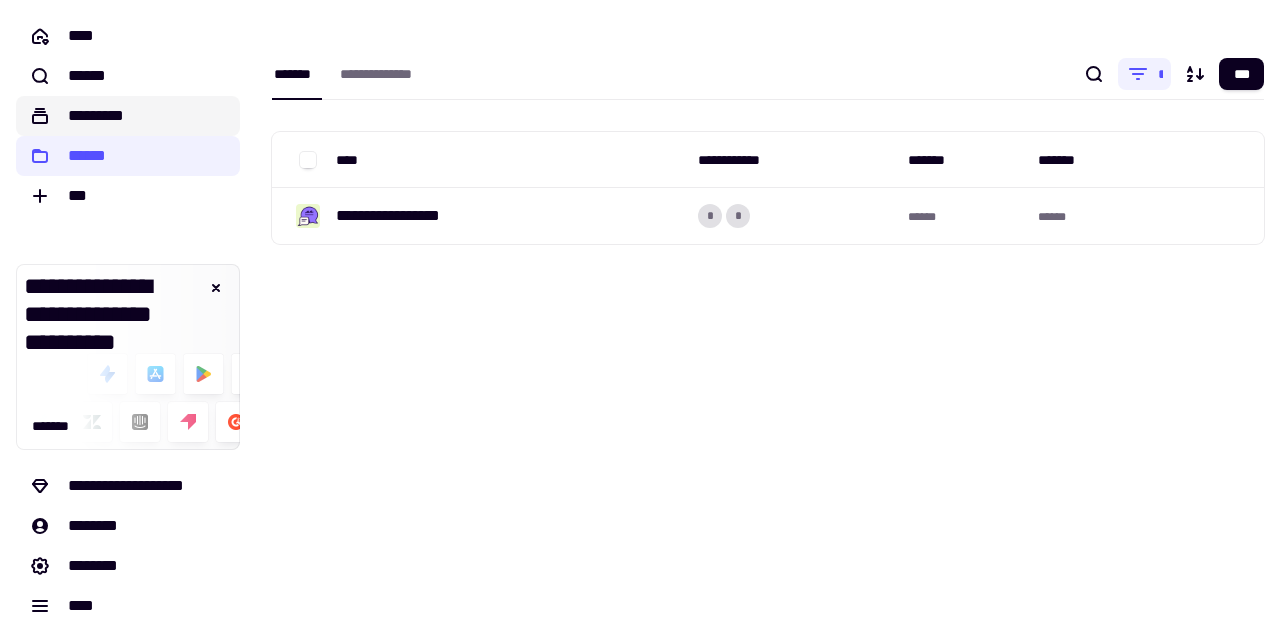 click on "*********" 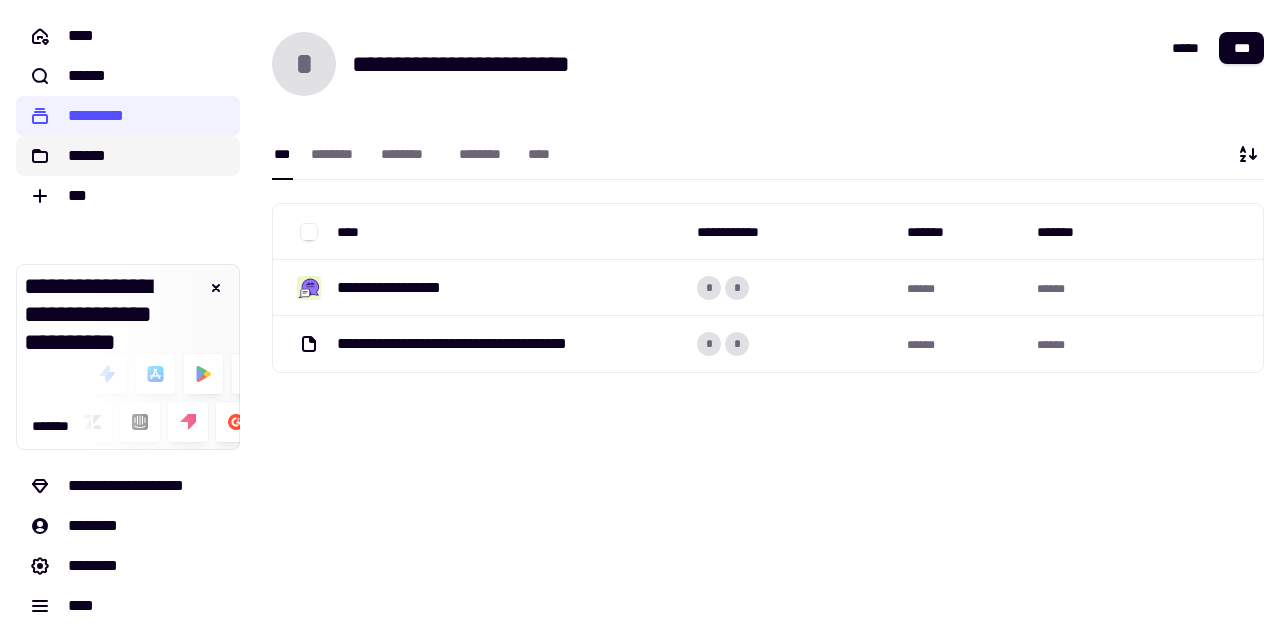 click on "******" 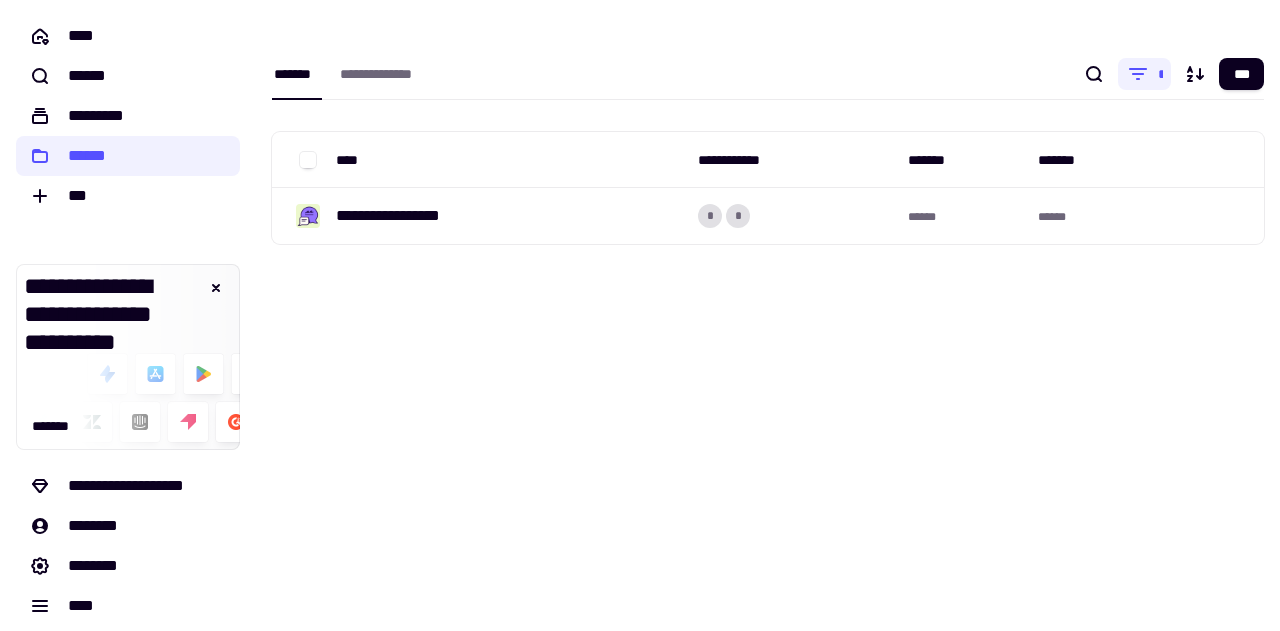 click on "*******" at bounding box center [297, 74] 